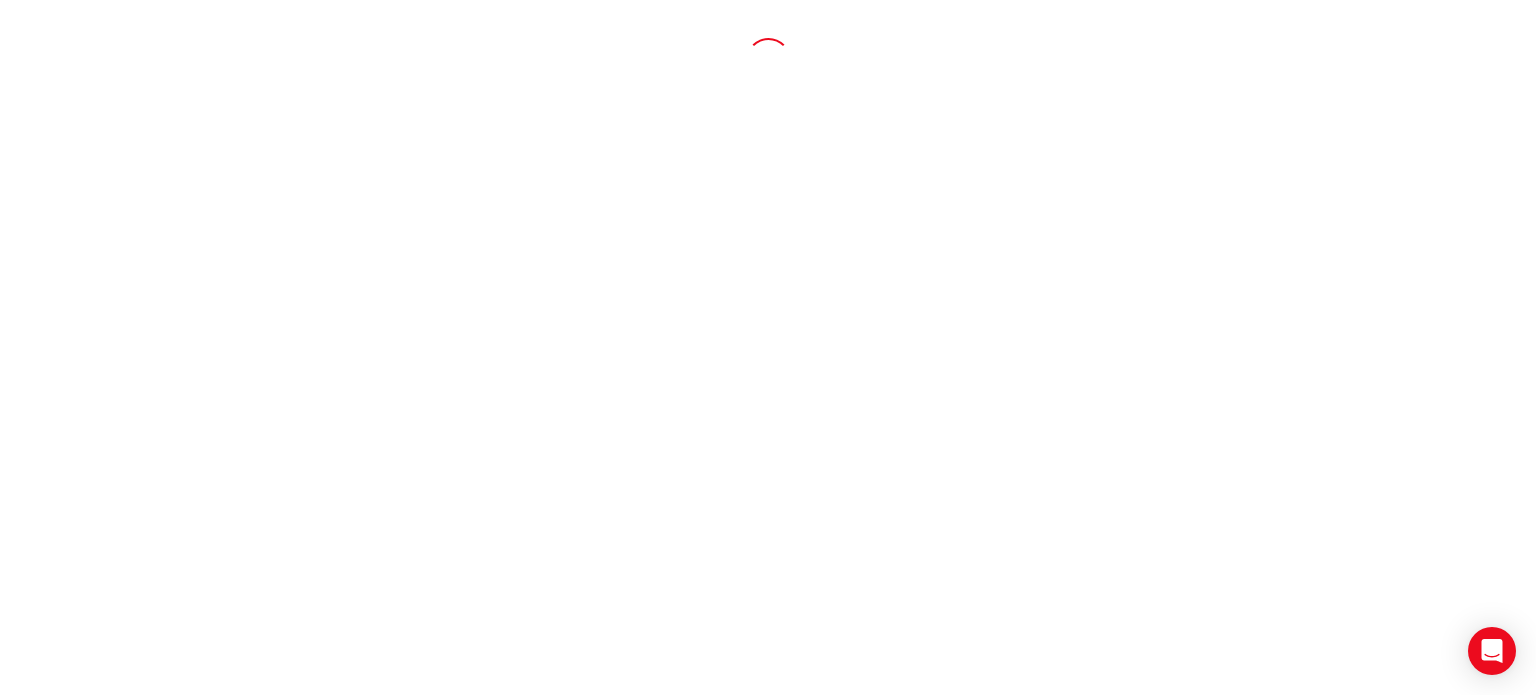 scroll, scrollTop: 0, scrollLeft: 0, axis: both 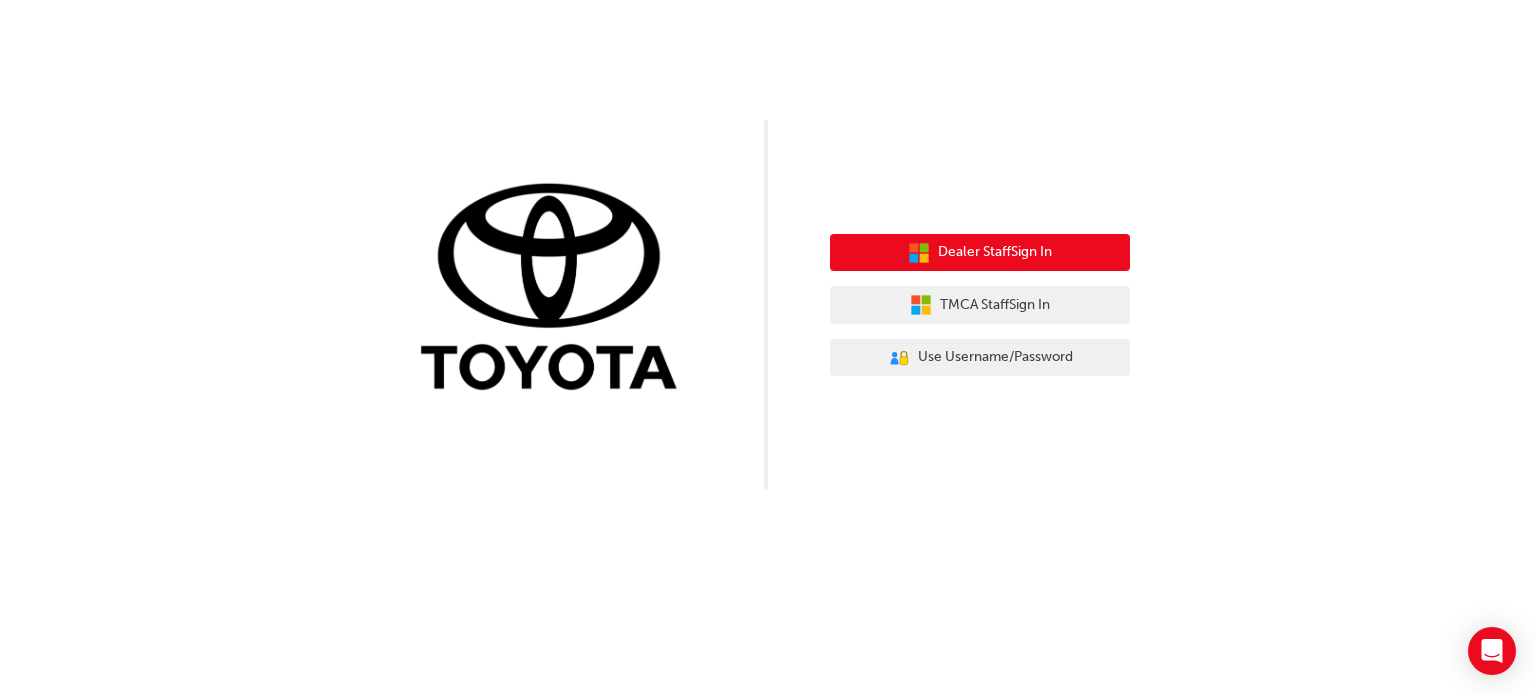 click on "Dealer Staff  Sign In" at bounding box center [980, 253] 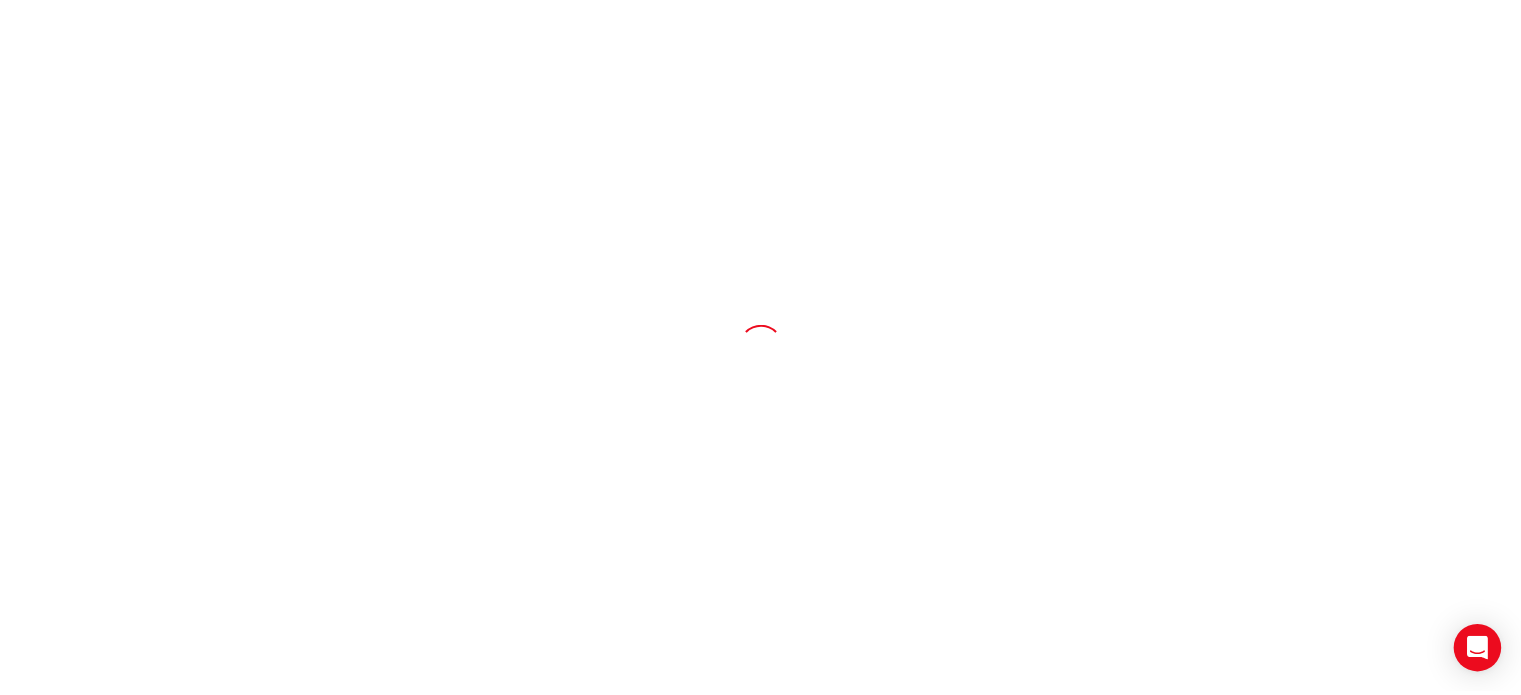 scroll, scrollTop: 0, scrollLeft: 0, axis: both 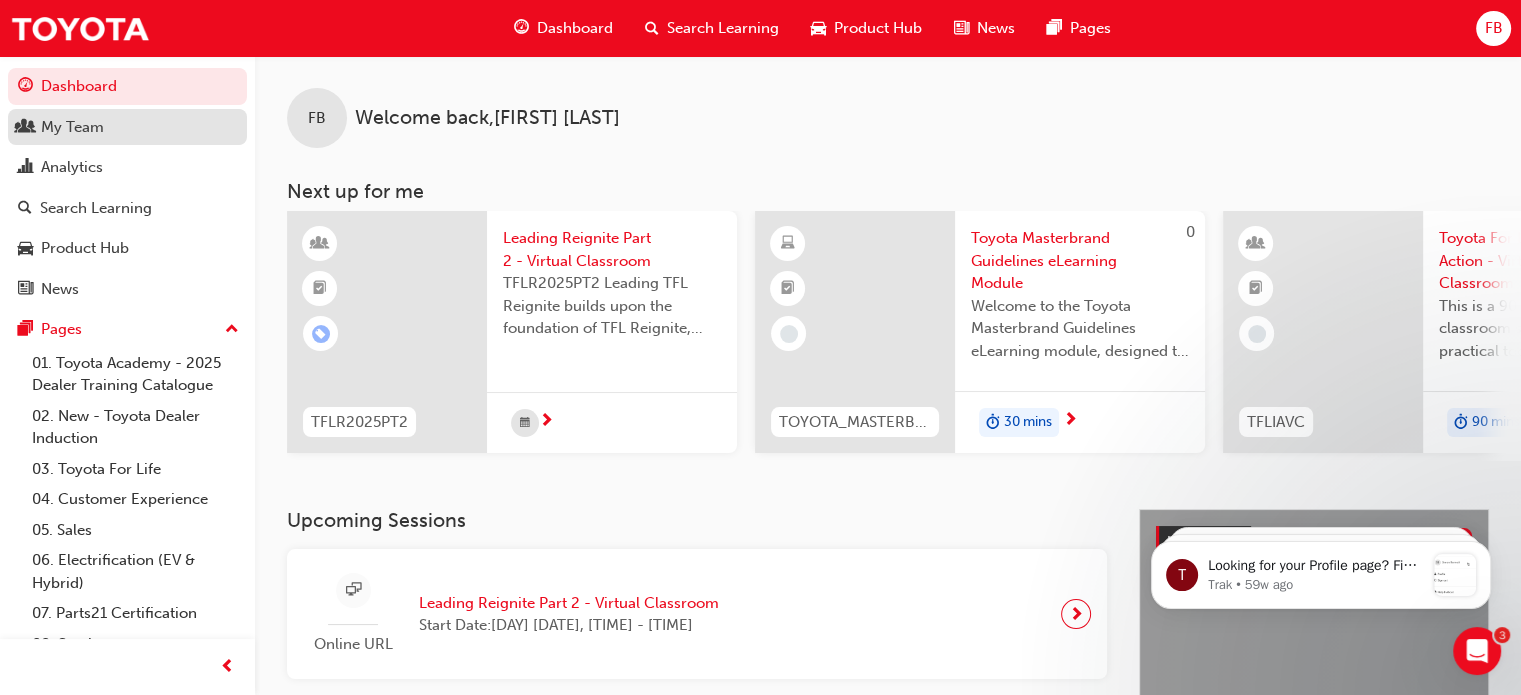 click on "My Team" at bounding box center (127, 127) 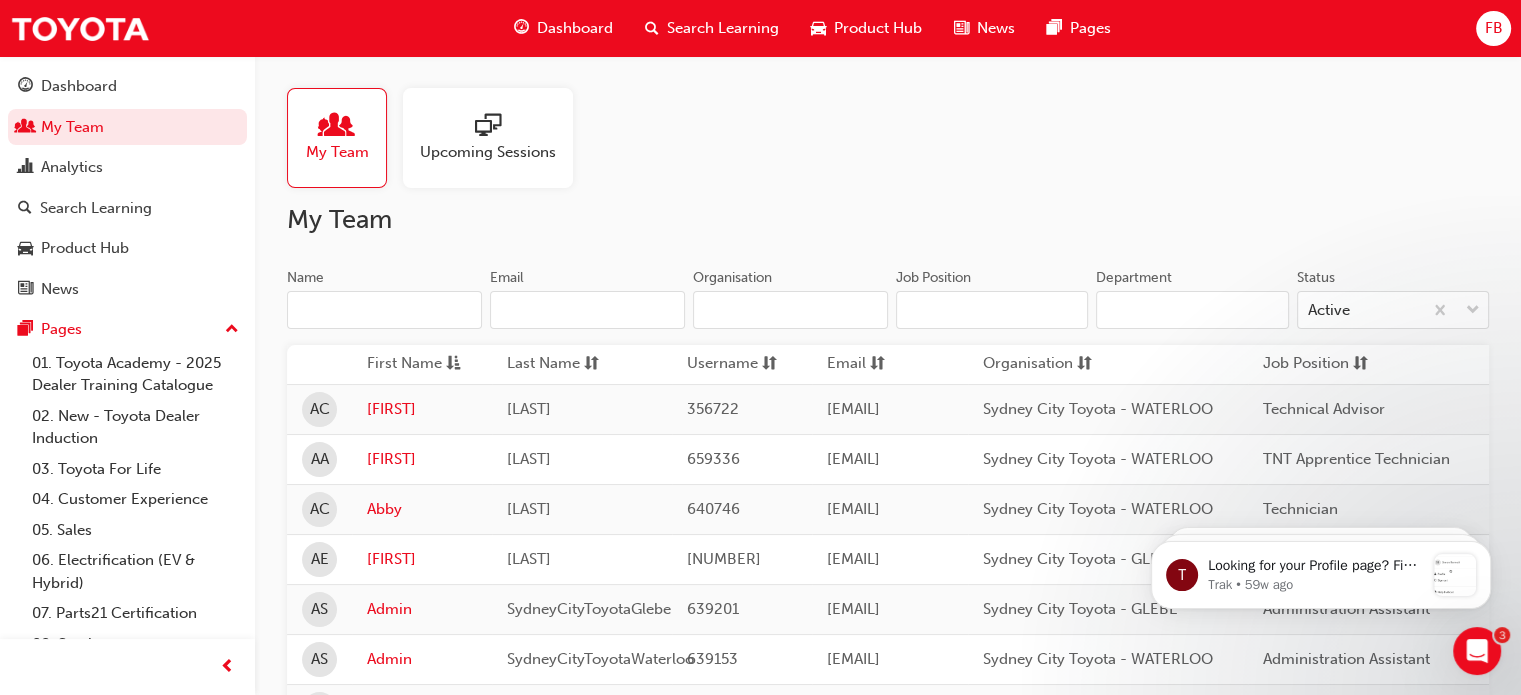 click at bounding box center (488, 127) 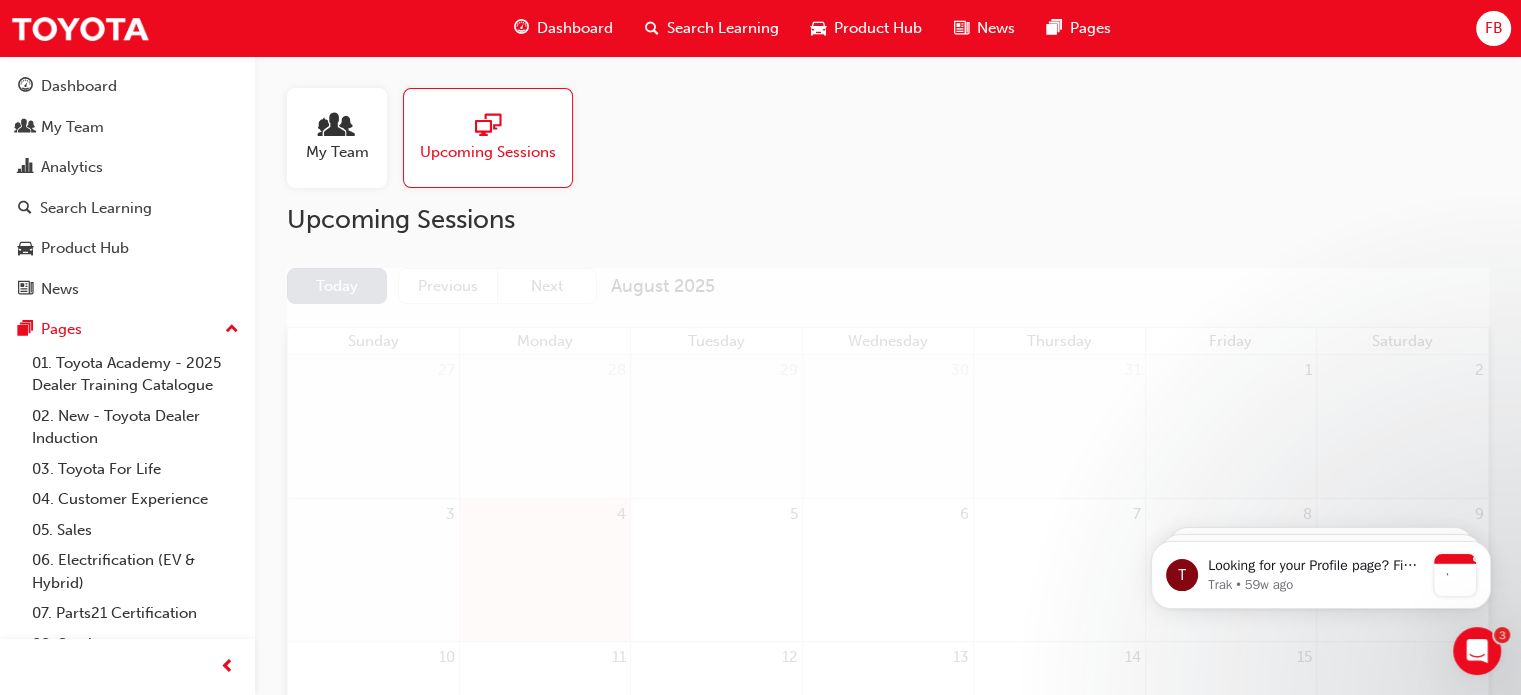 click at bounding box center (337, 127) 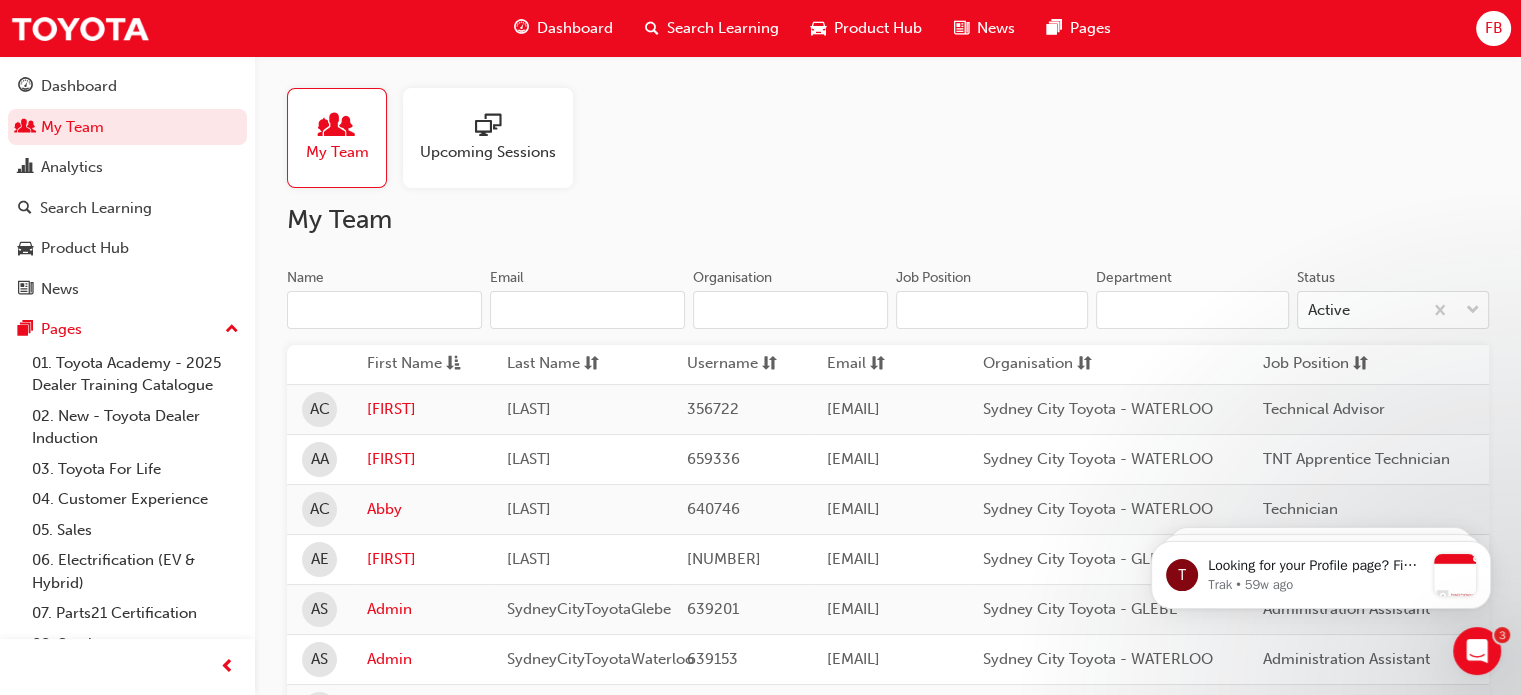 click on "Name" at bounding box center [384, 310] 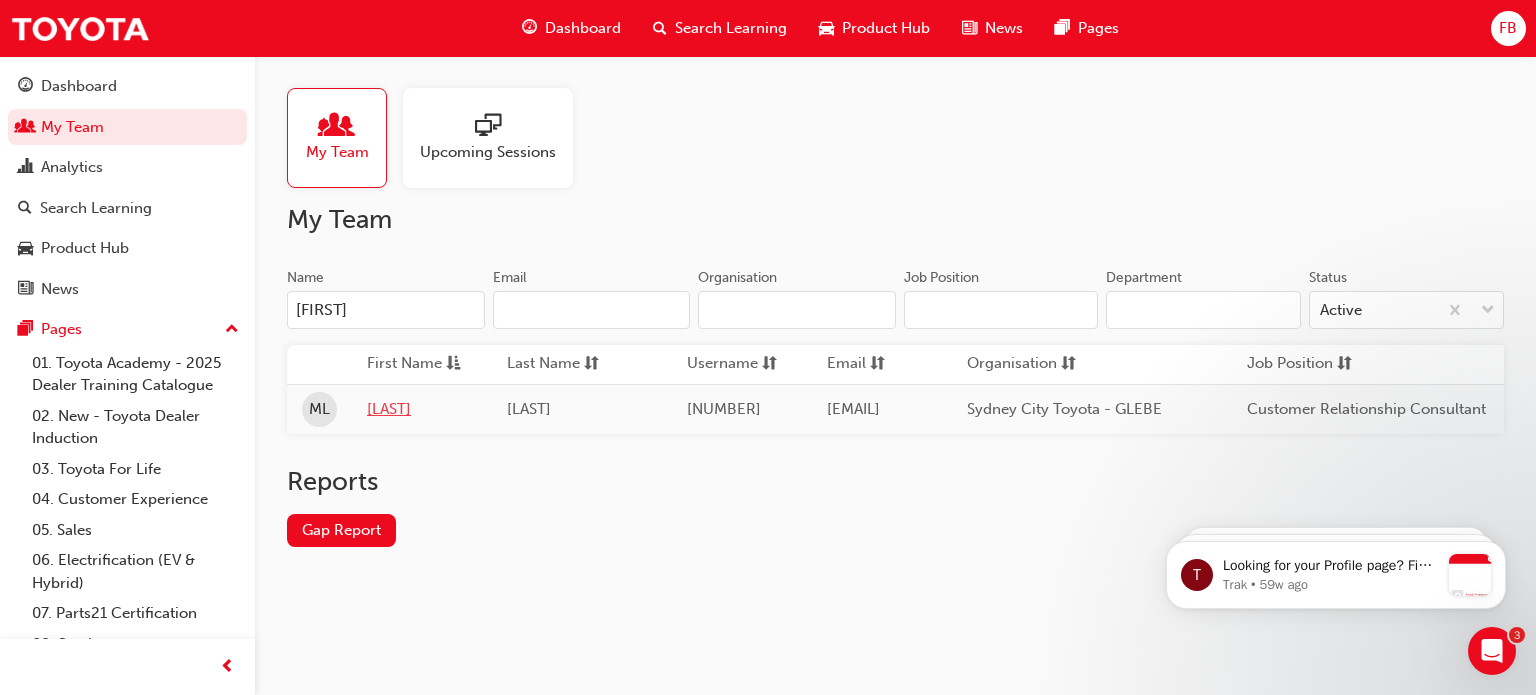 type on "[FIRST]" 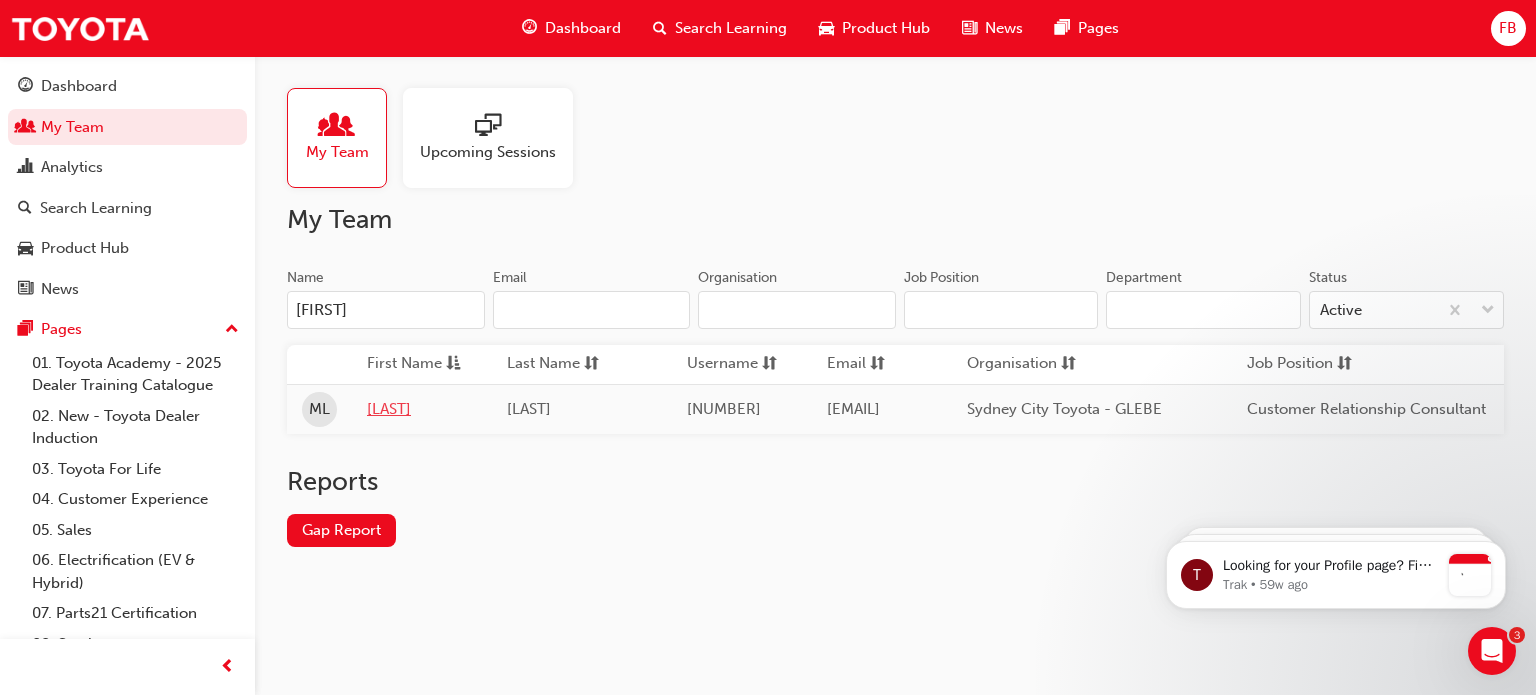 click on "[LAST]" at bounding box center (422, 409) 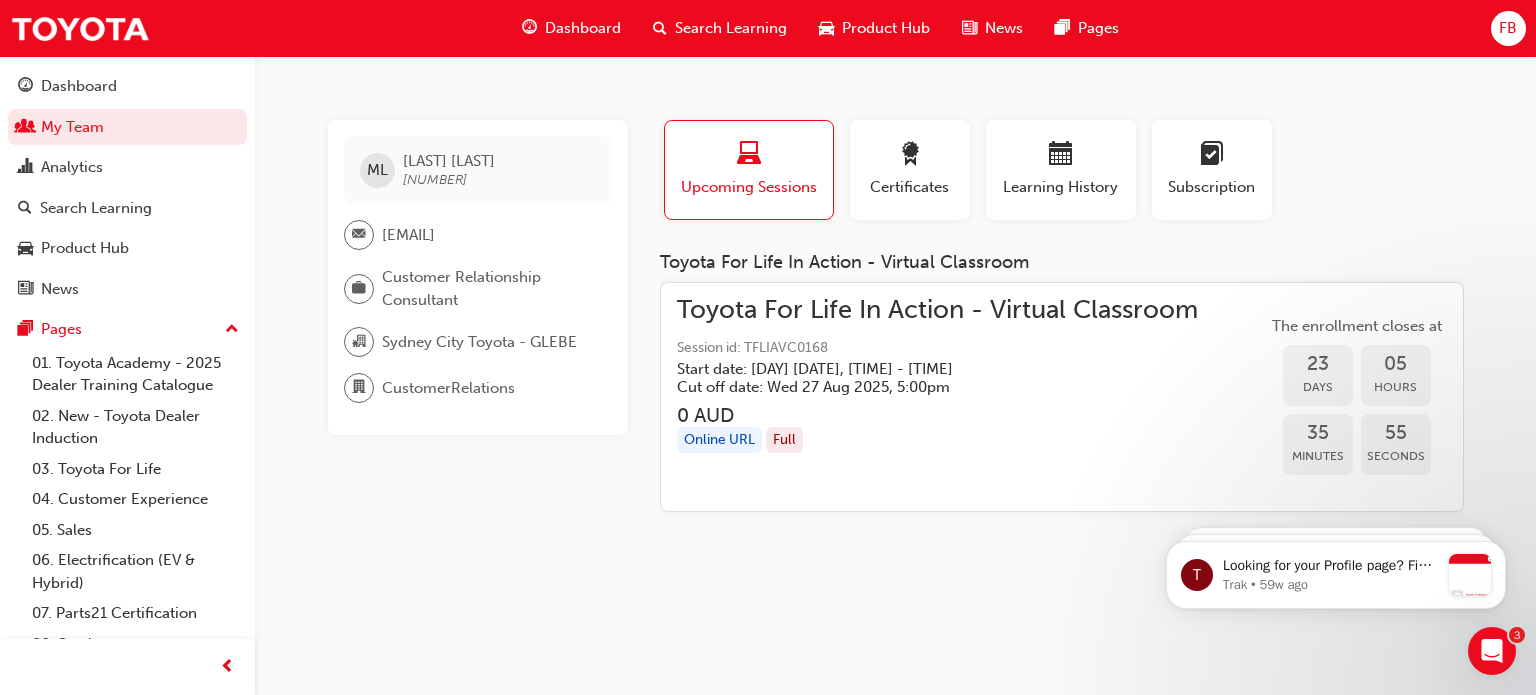 click on "Toyota For Life In Action - Virtual Classroom" at bounding box center [937, 310] 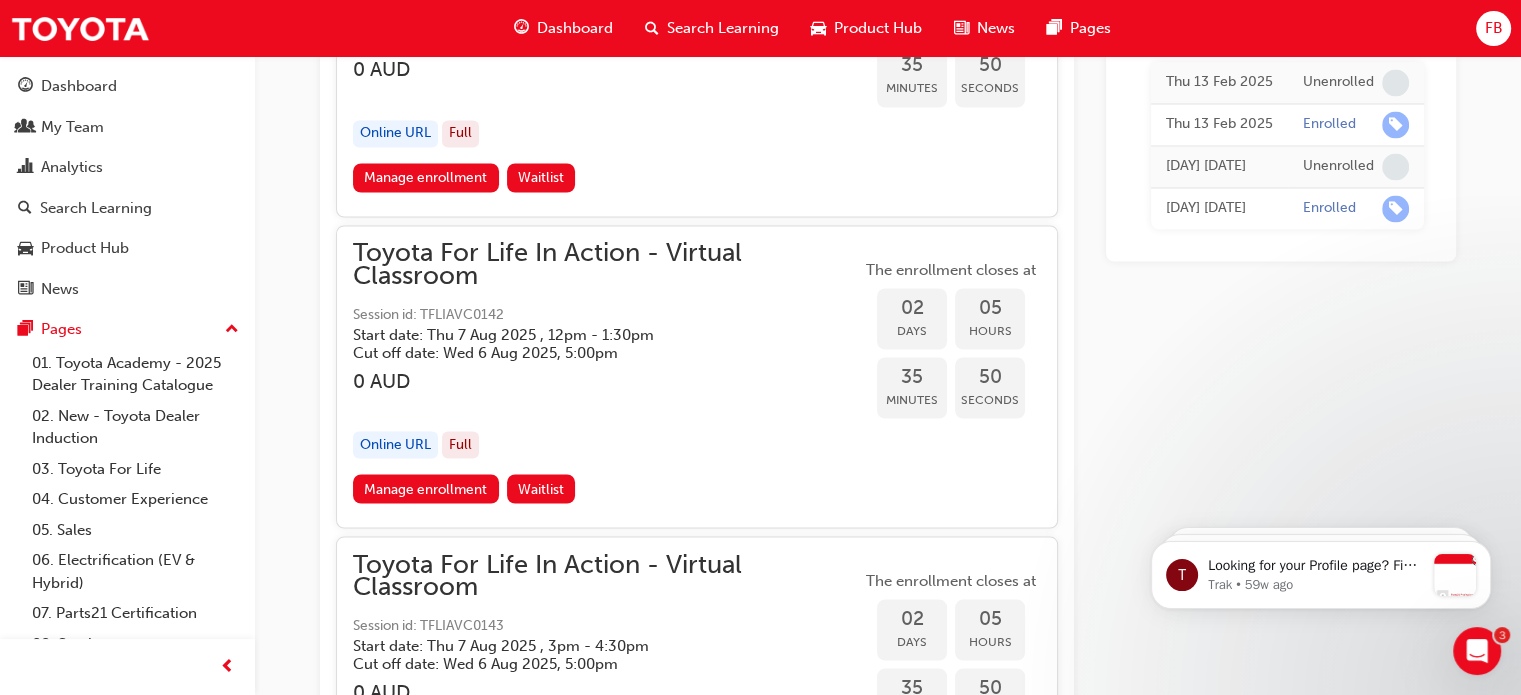 scroll, scrollTop: 0, scrollLeft: 0, axis: both 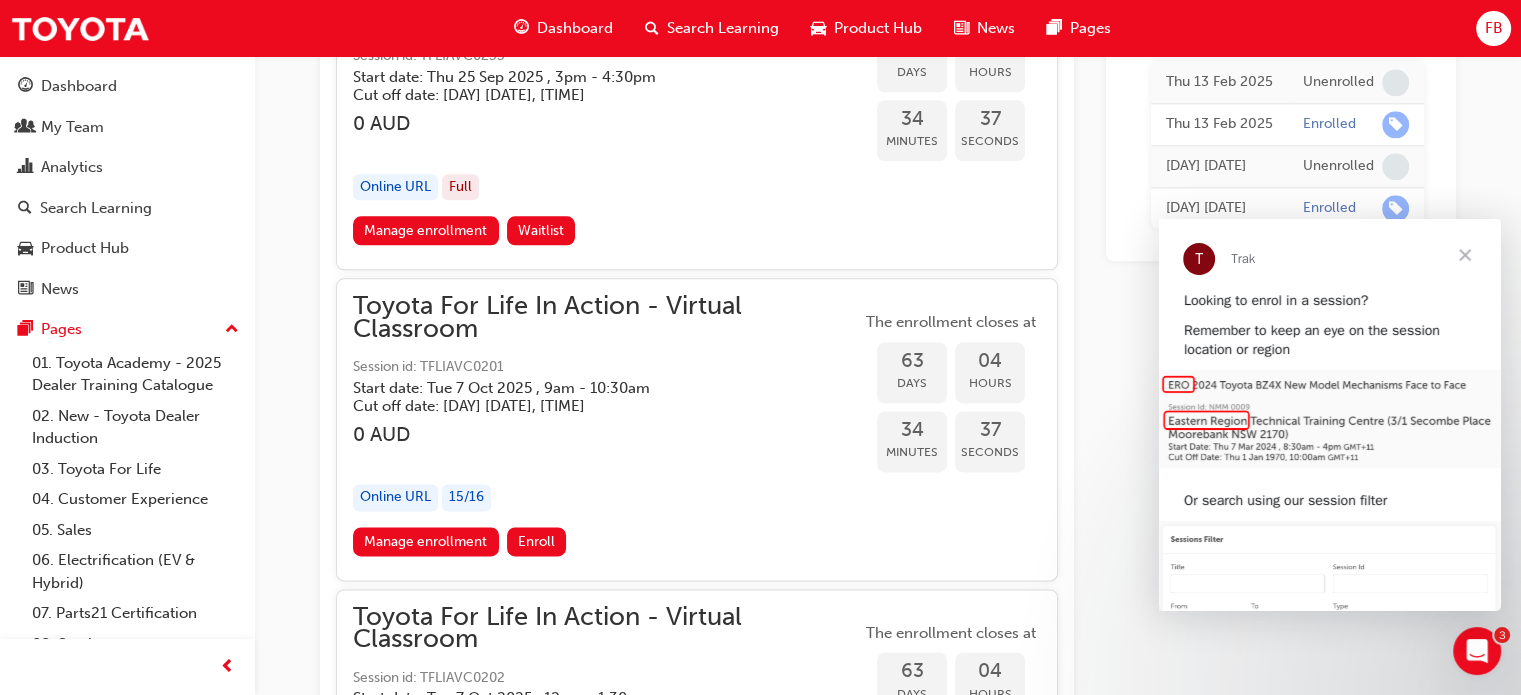 click on "Session id: TFLIAVC0201" at bounding box center (607, 367) 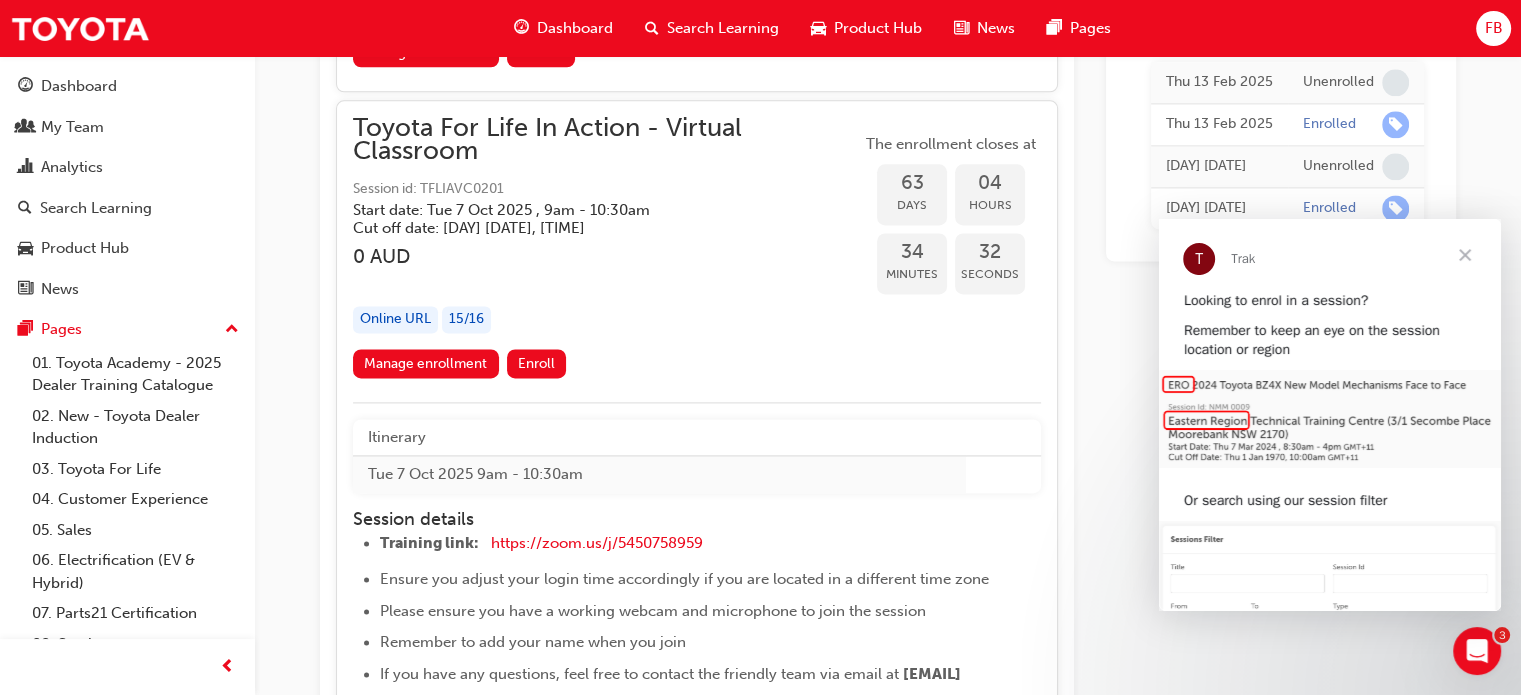 scroll, scrollTop: 25400, scrollLeft: 0, axis: vertical 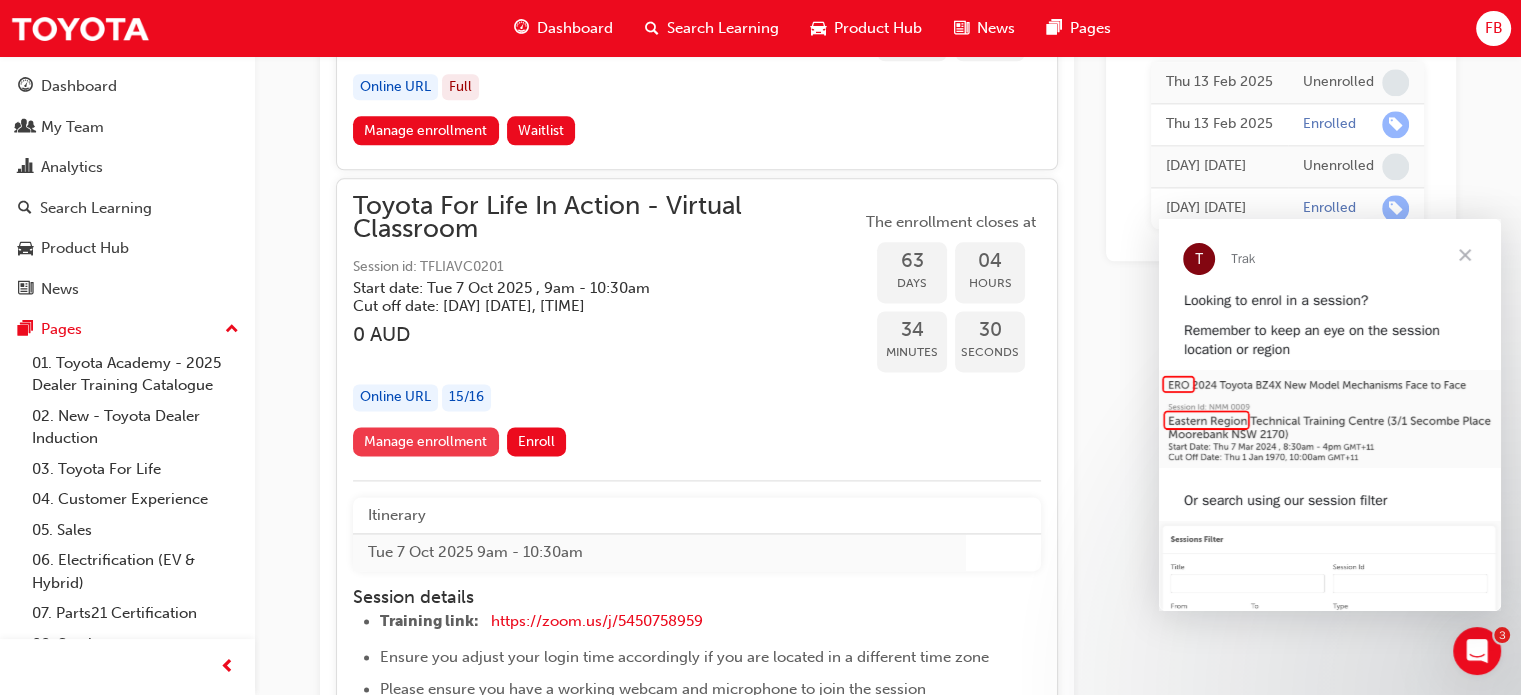 click on "Manage enrollment" at bounding box center (426, 441) 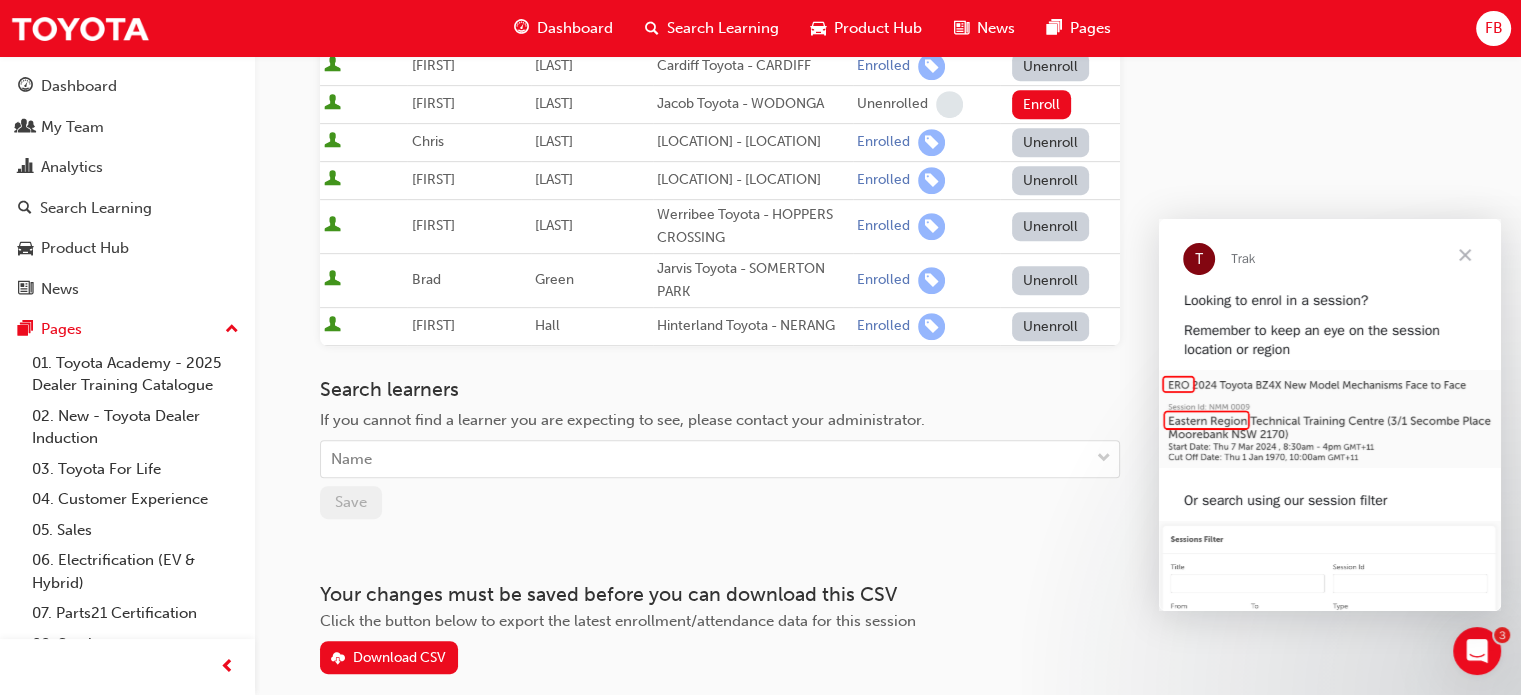 scroll, scrollTop: 1000, scrollLeft: 0, axis: vertical 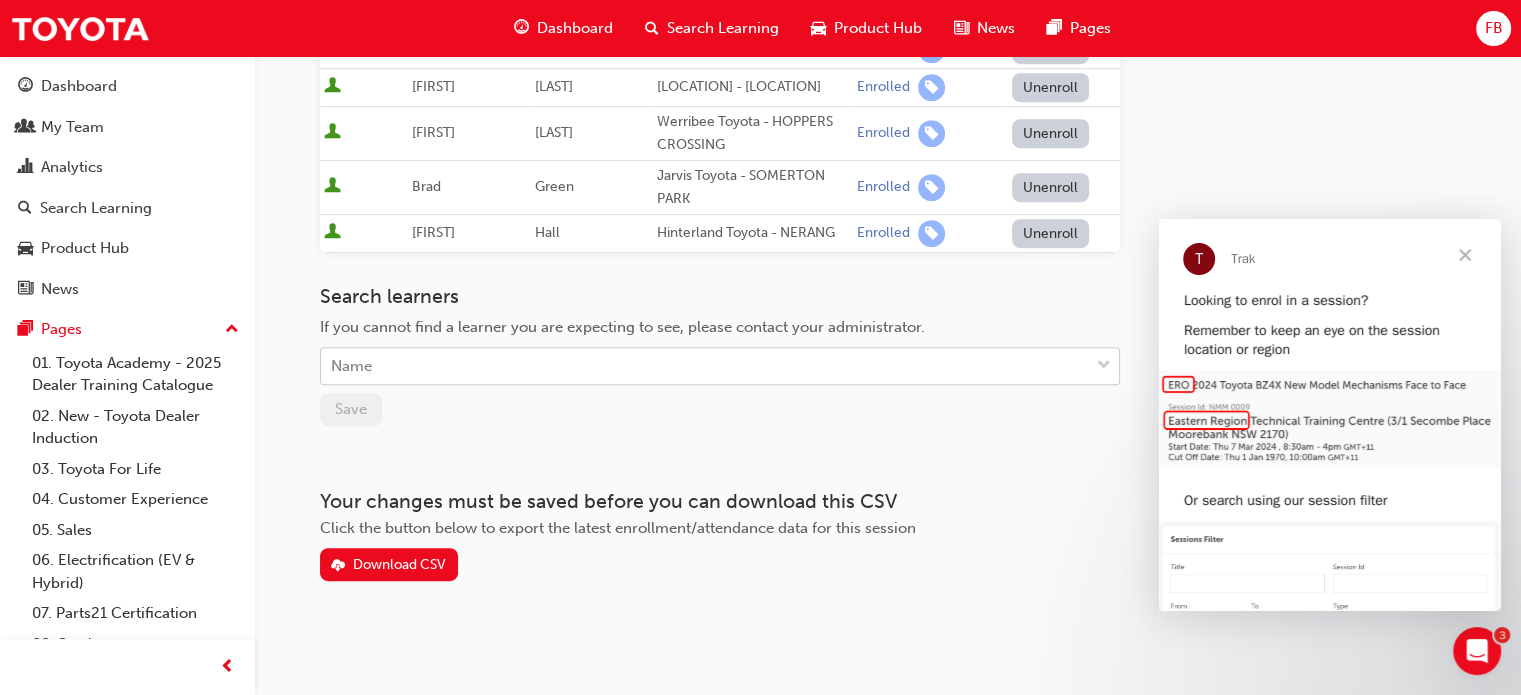 click on "Name" at bounding box center [705, 366] 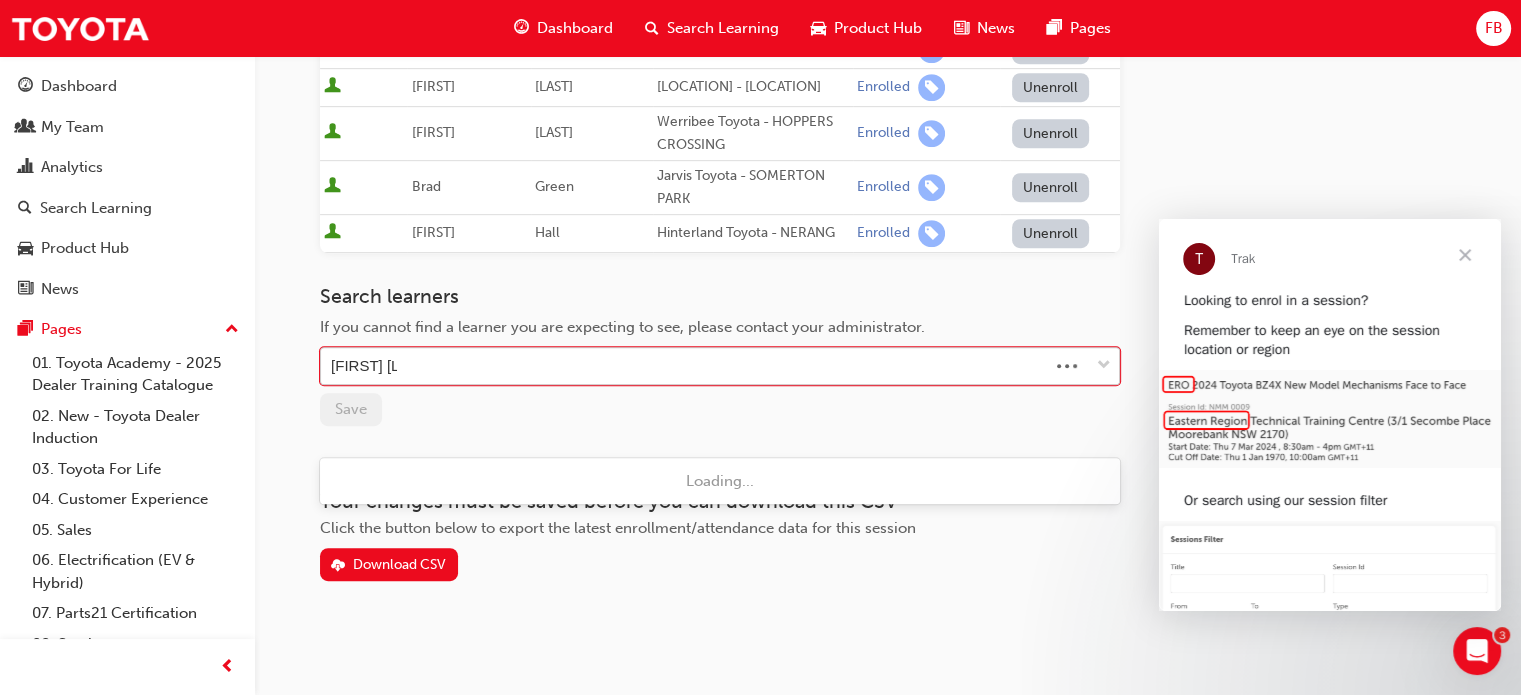 type on "[FIRST] [LAST]" 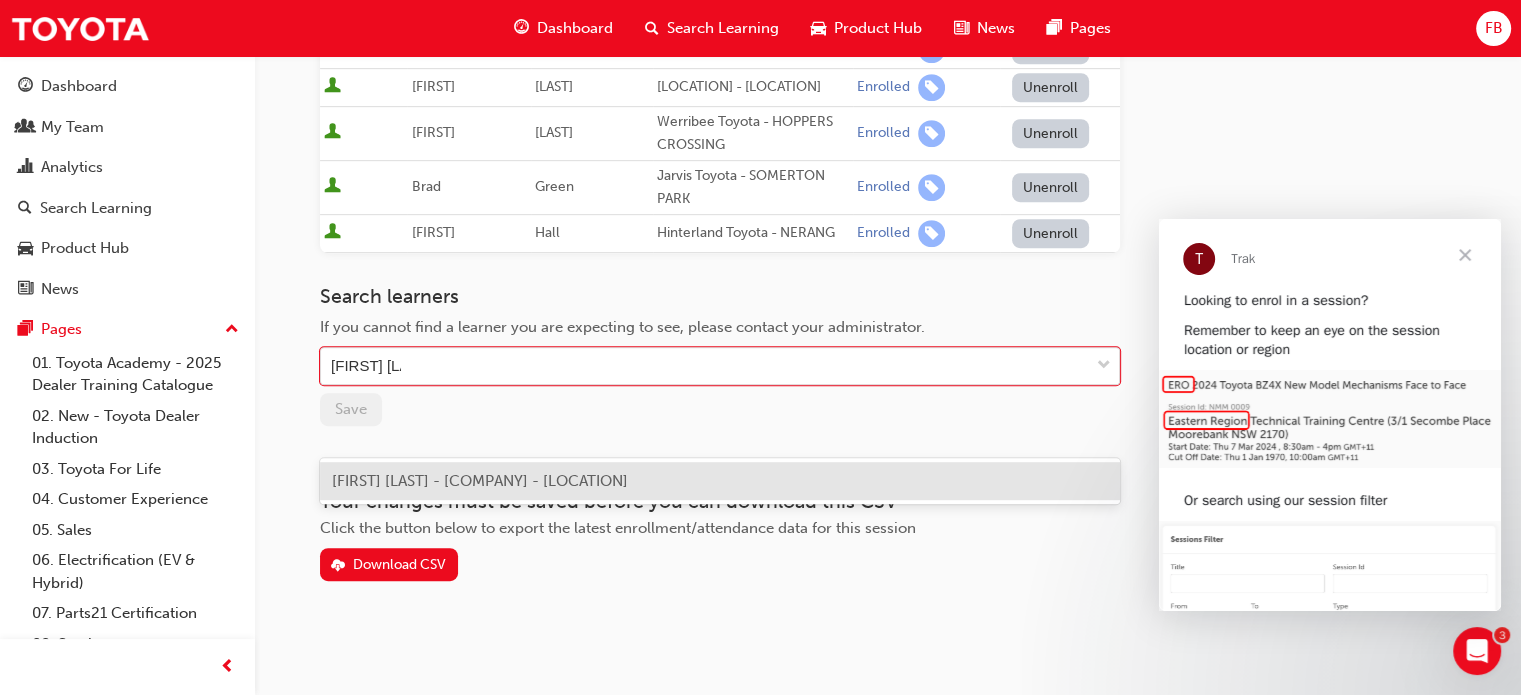 click on "[FIRST] [LAST] - [COMPANY] - [LOCATION]" at bounding box center [480, 481] 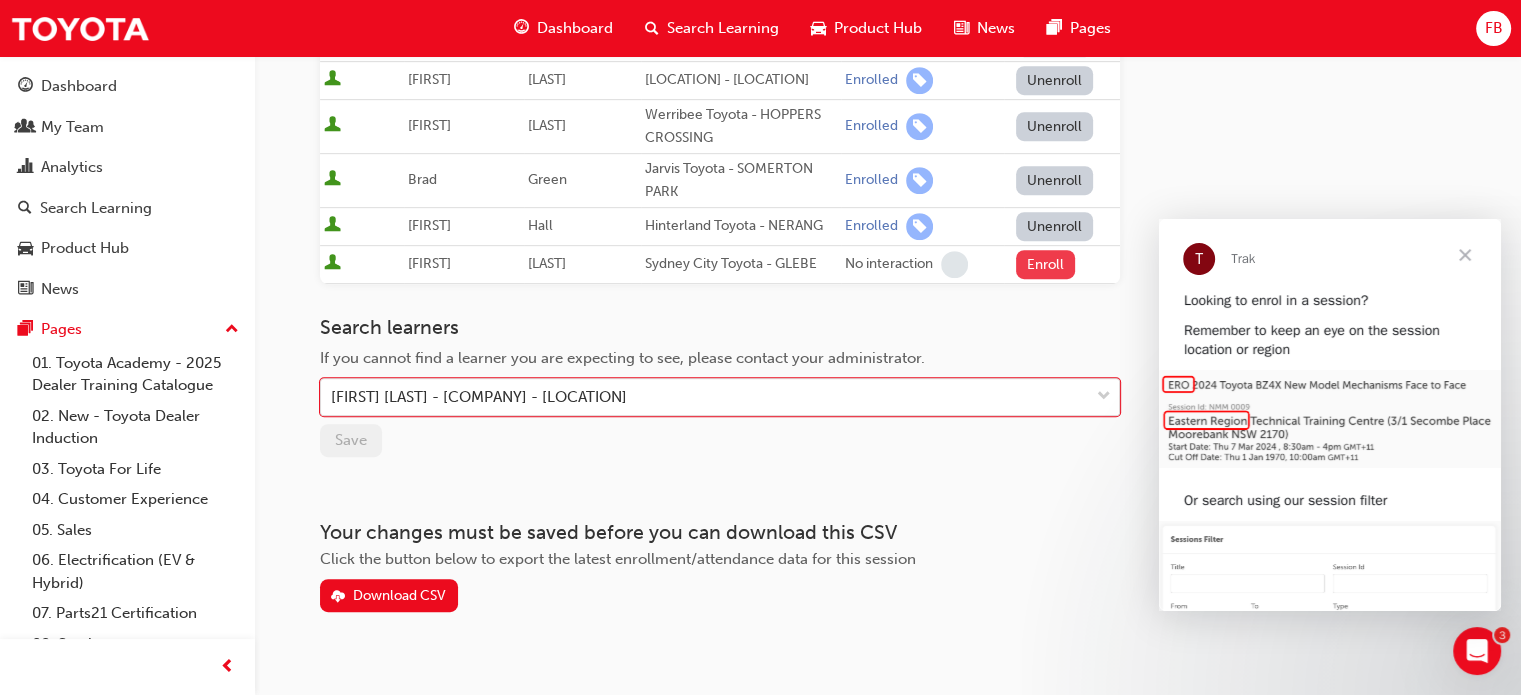 click on "Enroll" at bounding box center (1046, 264) 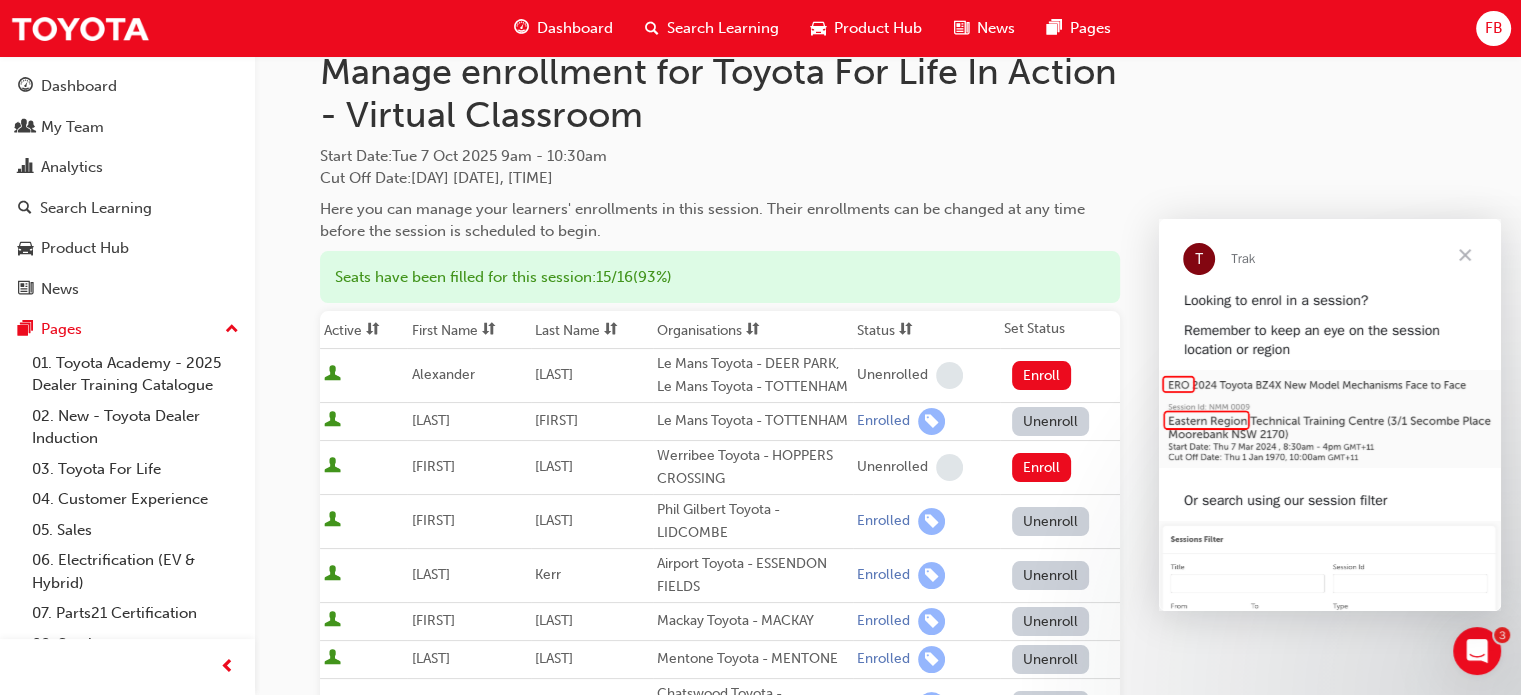 scroll, scrollTop: 0, scrollLeft: 0, axis: both 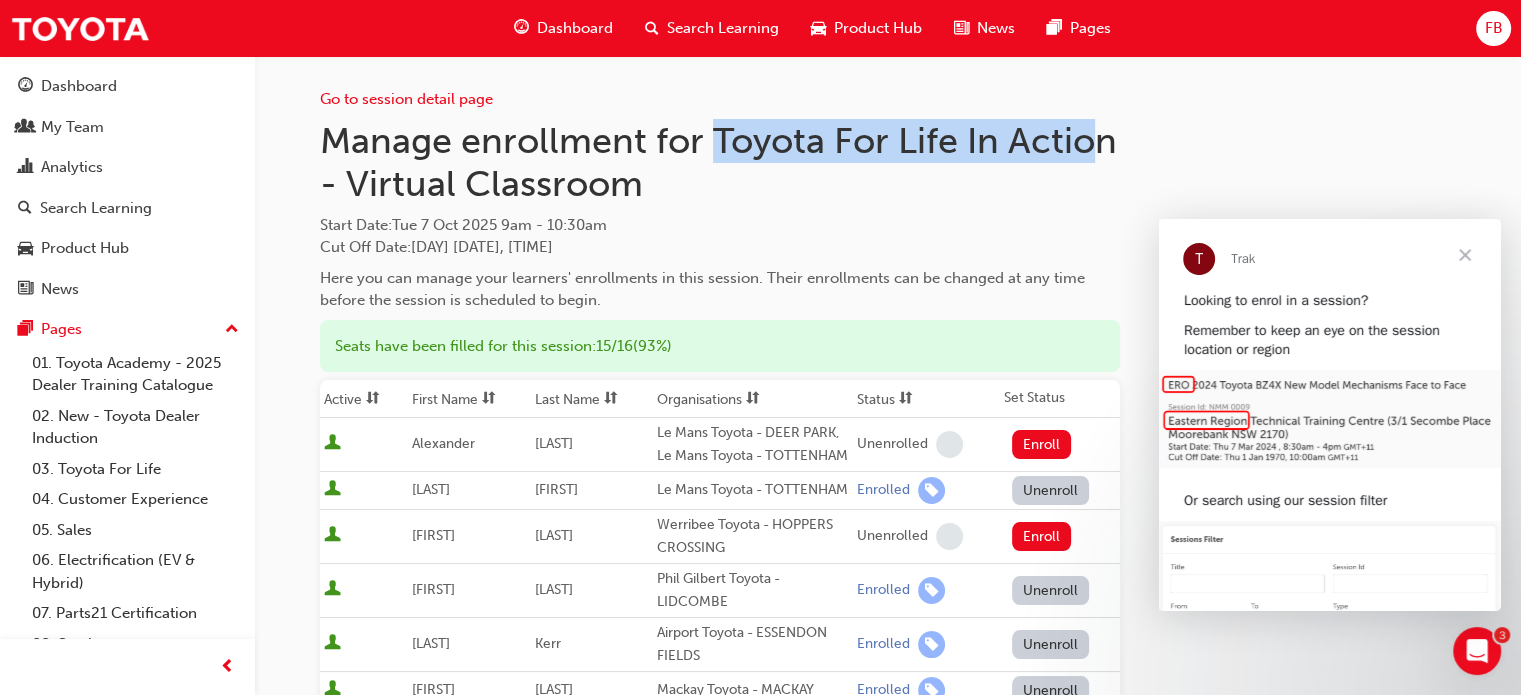 drag, startPoint x: 719, startPoint y: 142, endPoint x: 1101, endPoint y: 145, distance: 382.01178 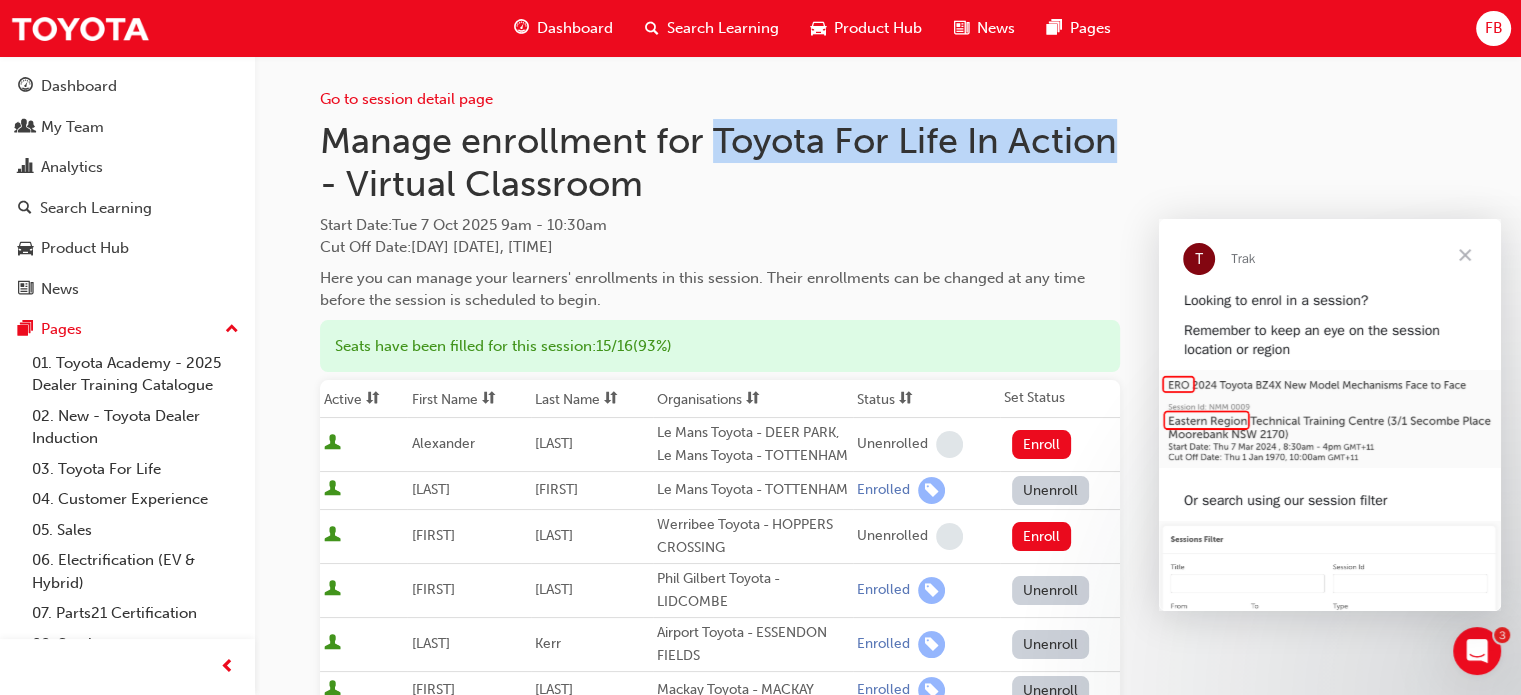 drag, startPoint x: 1116, startPoint y: 141, endPoint x: 711, endPoint y: 117, distance: 405.71048 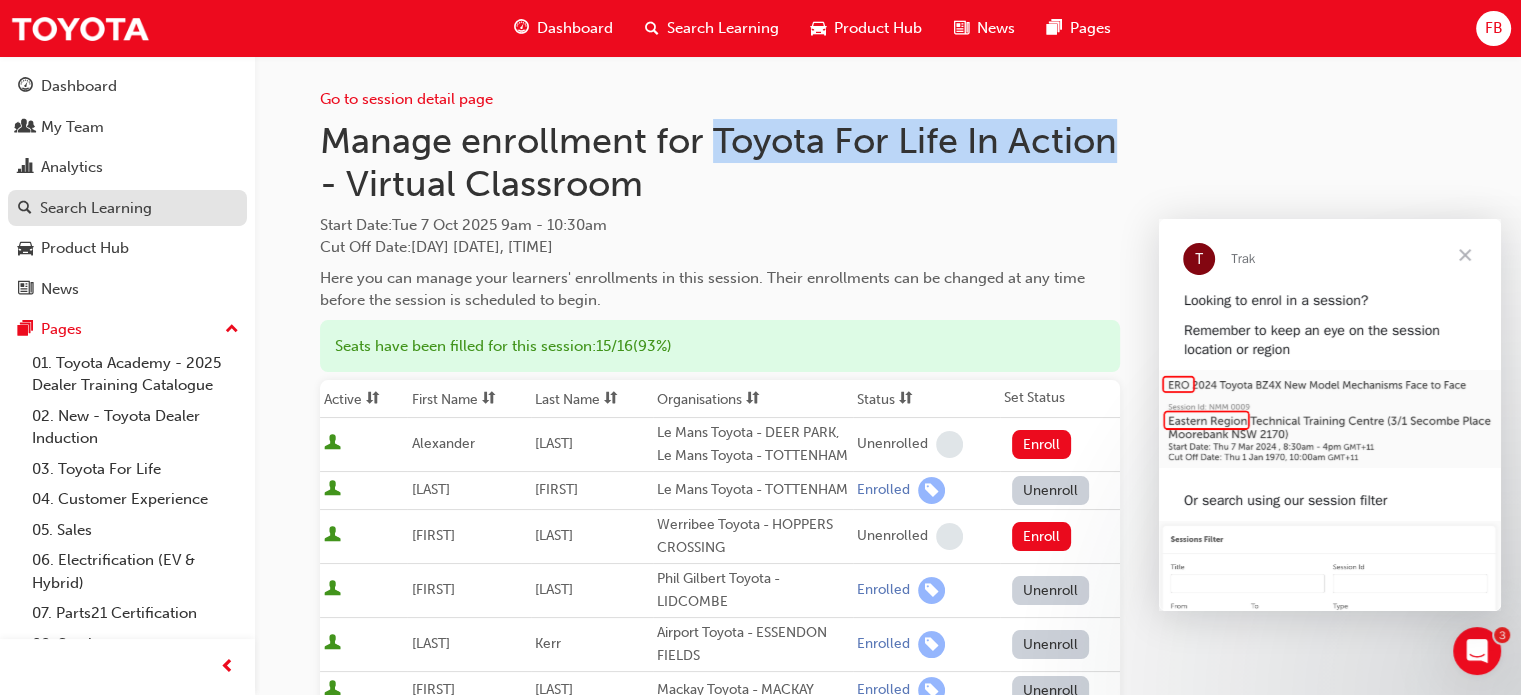 copy on "Toyota For Life In Action" 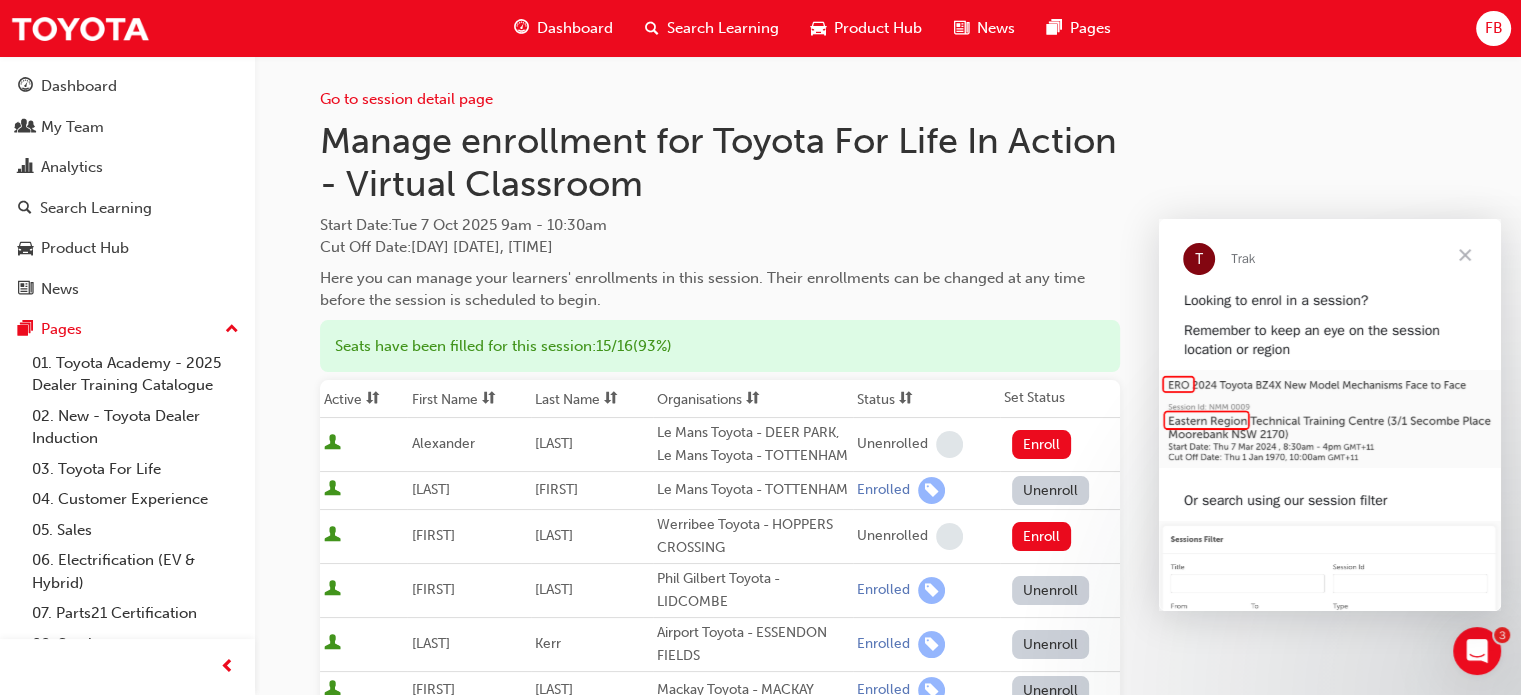 click on "Start Date :  [DAY] [DATE]   [TIME] - [TIME]   Cut Off Date :  [DAY] [DATE], [TIME]" at bounding box center (720, 236) 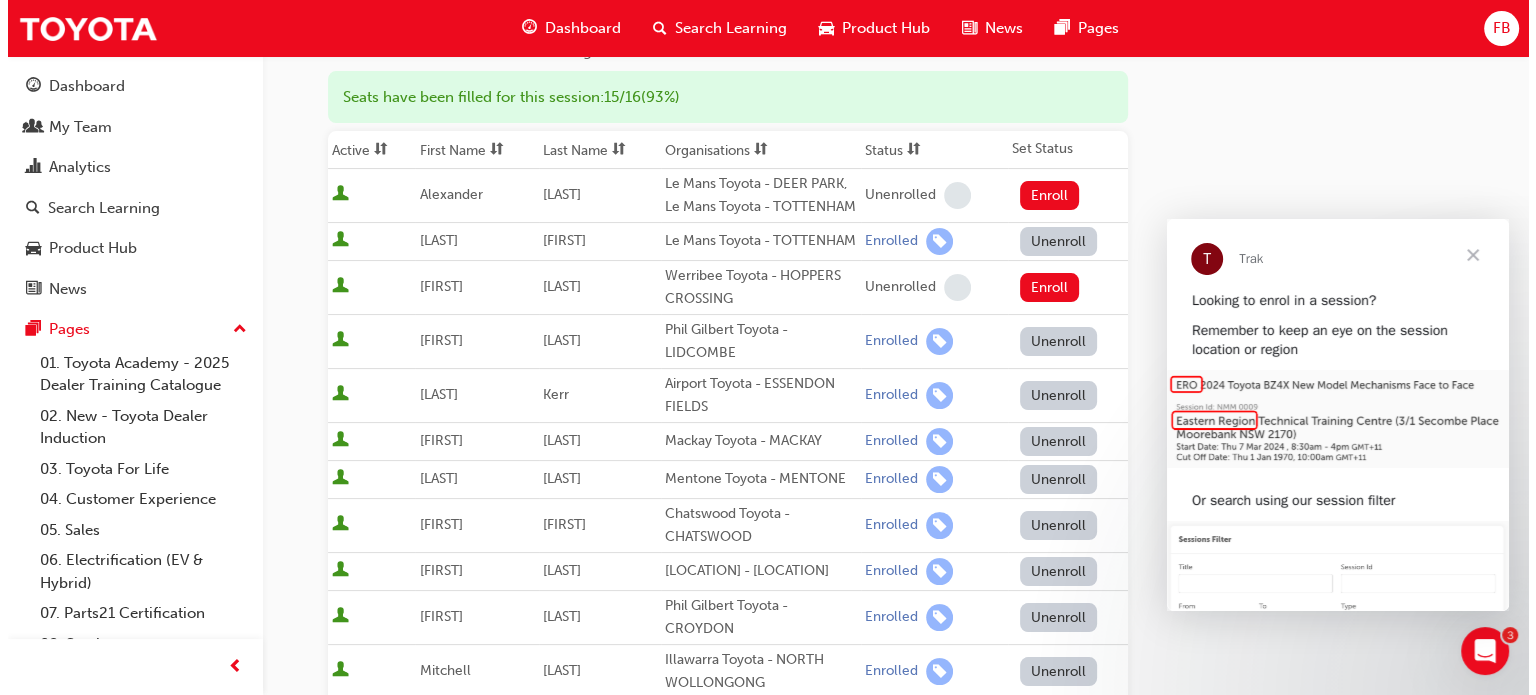 scroll, scrollTop: 0, scrollLeft: 0, axis: both 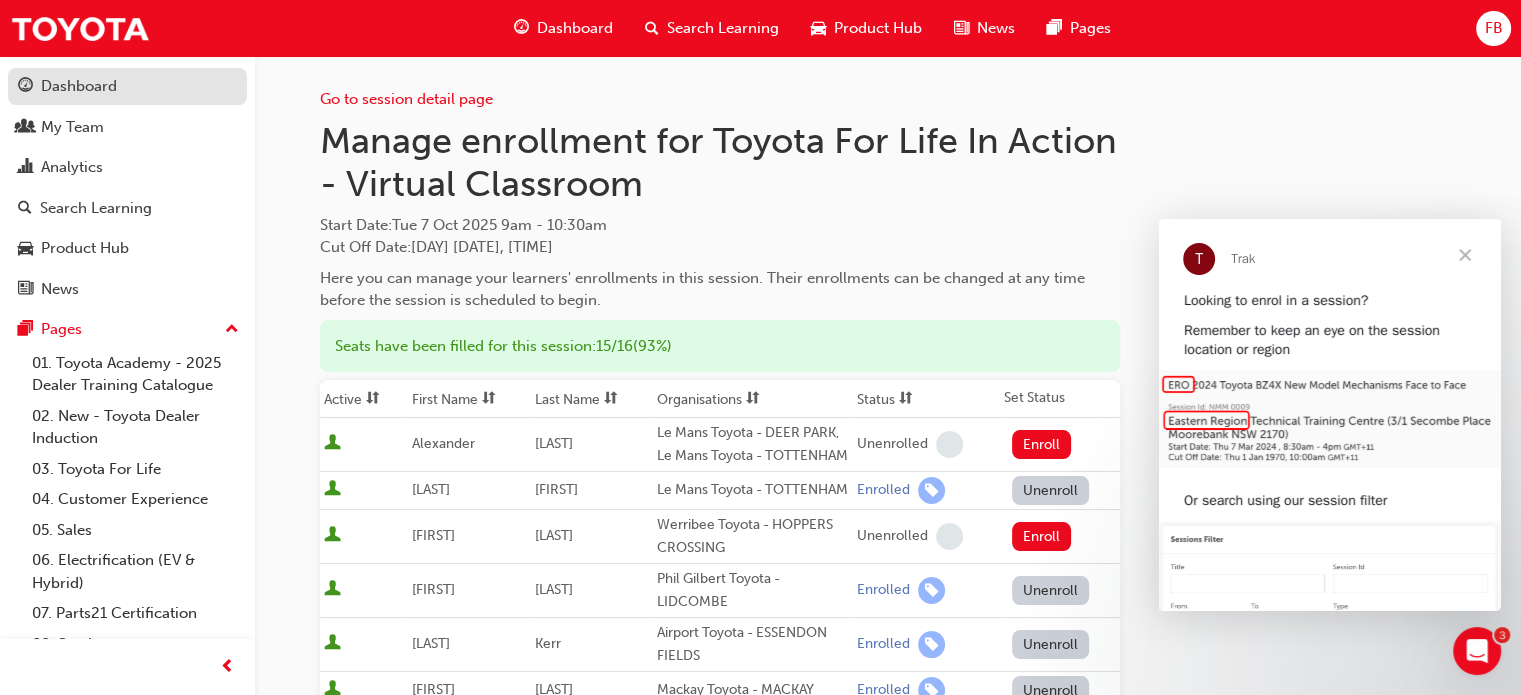 click on "Dashboard" at bounding box center [79, 86] 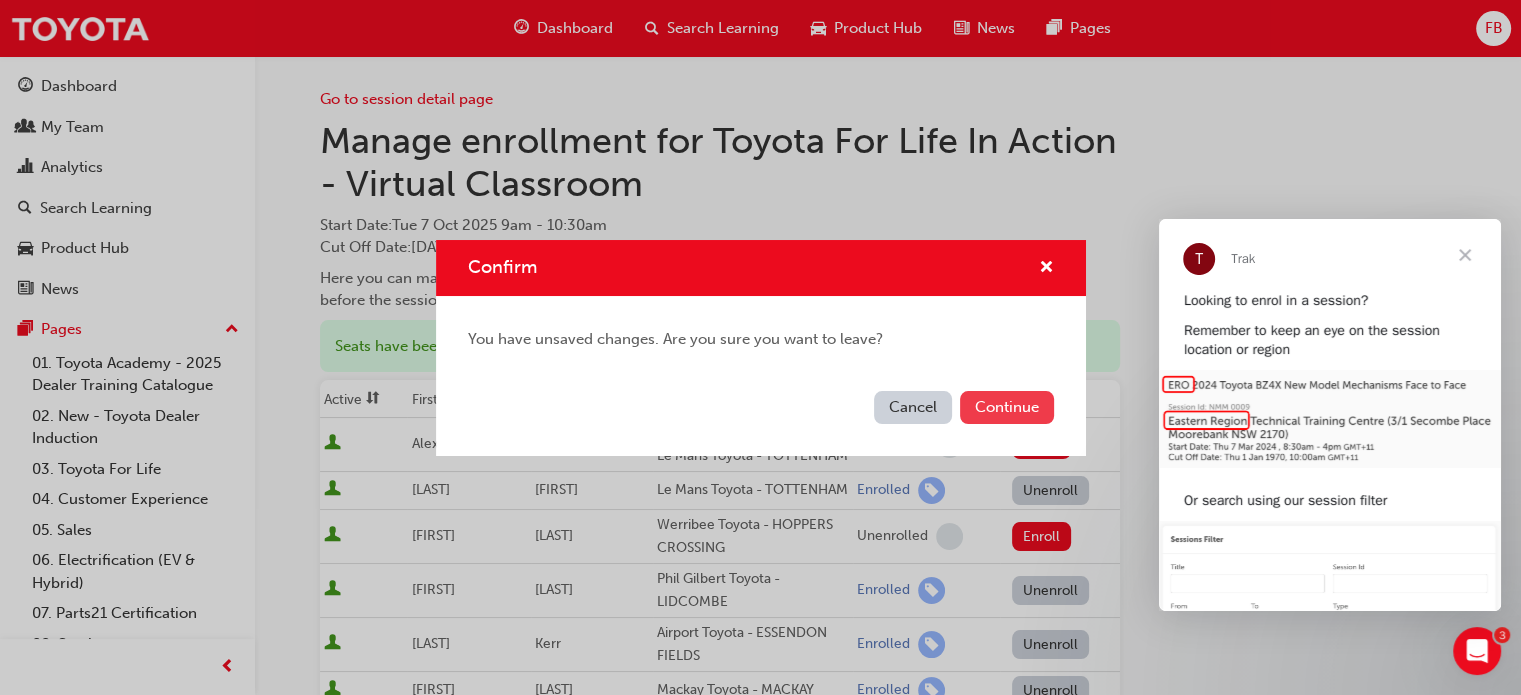 click on "Continue" at bounding box center (1007, 407) 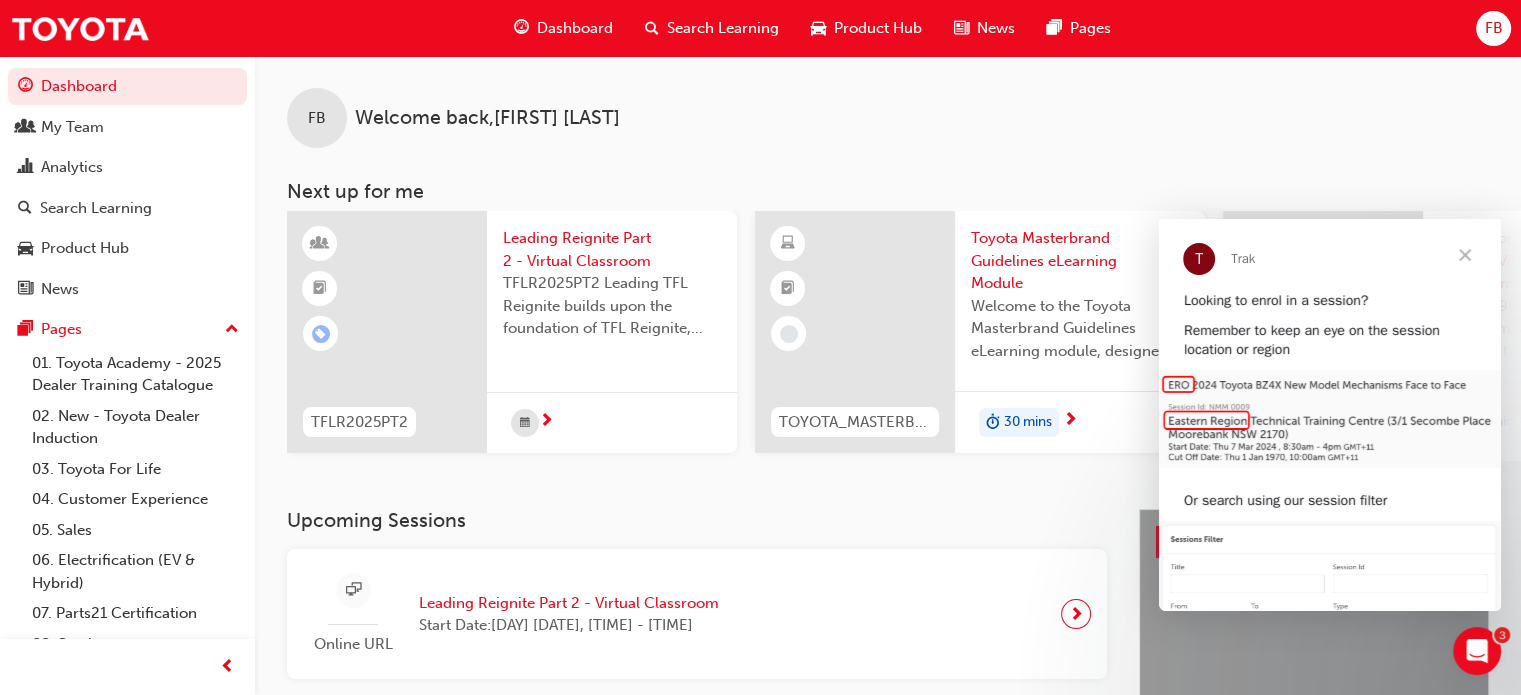 click on "Search Learning" at bounding box center [723, 28] 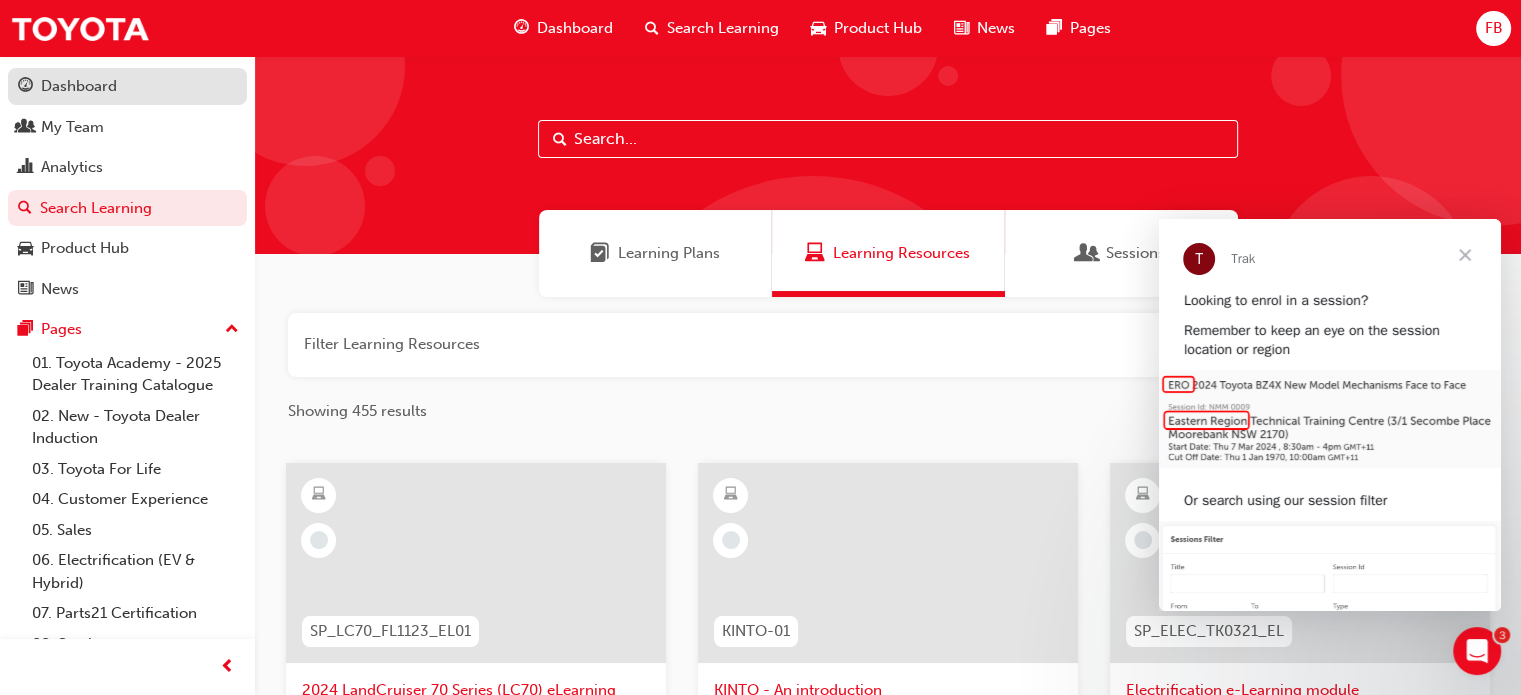 click on "Dashboard" at bounding box center (79, 86) 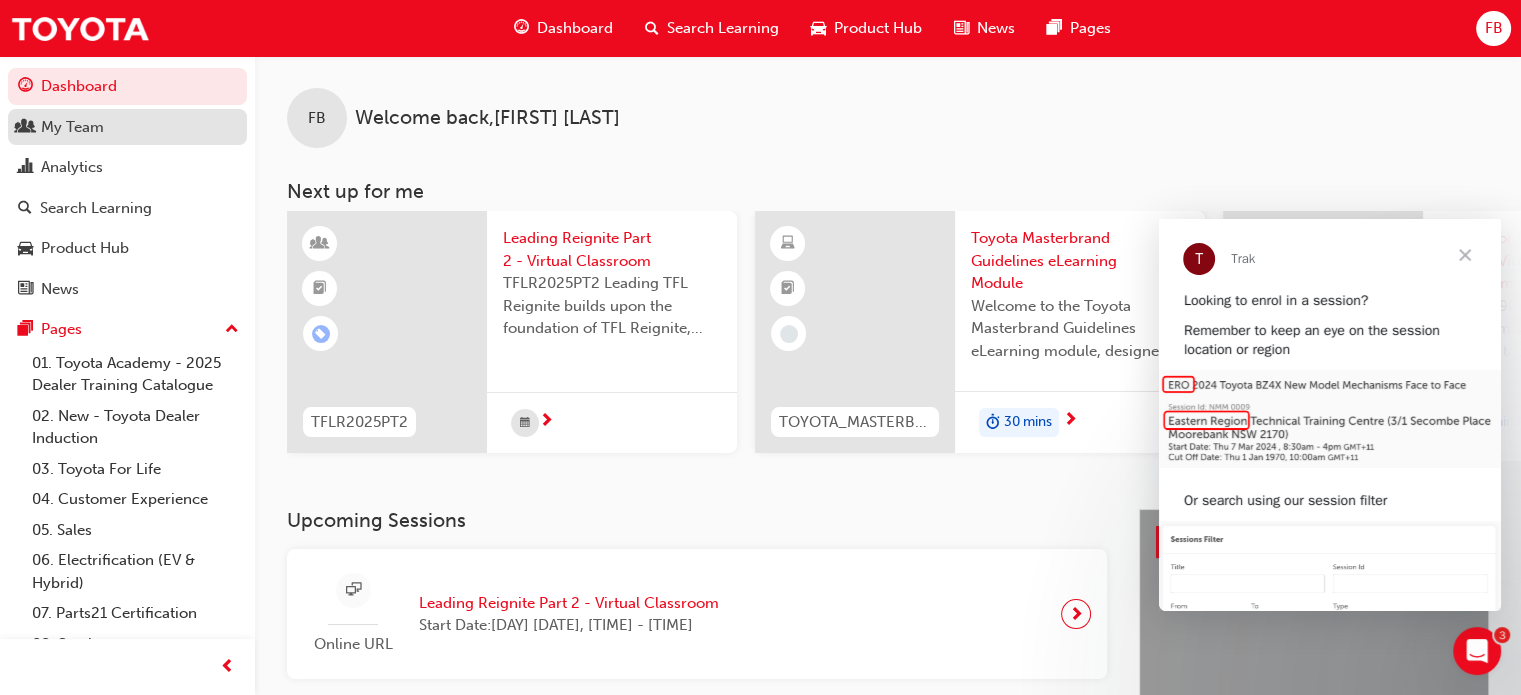 click on "My Team" at bounding box center [127, 127] 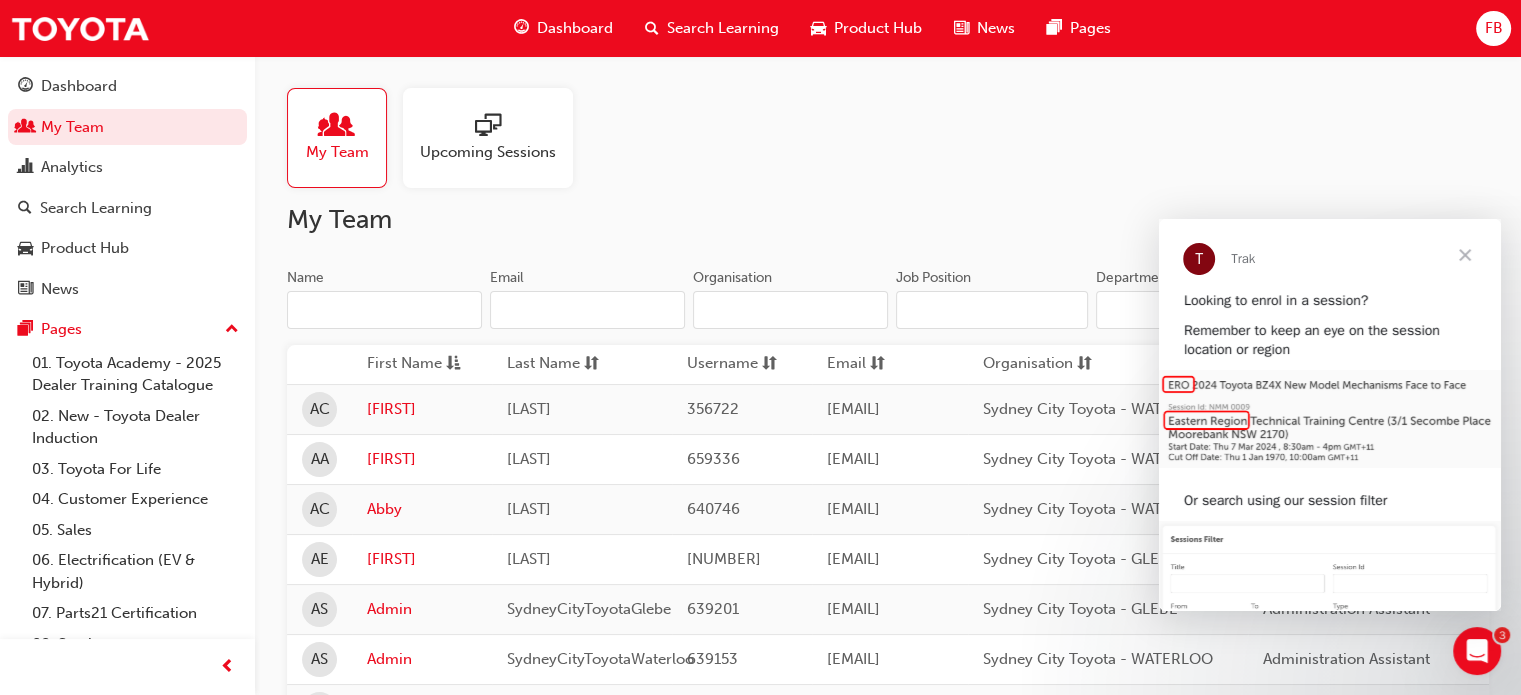 click on "Name" at bounding box center [384, 310] 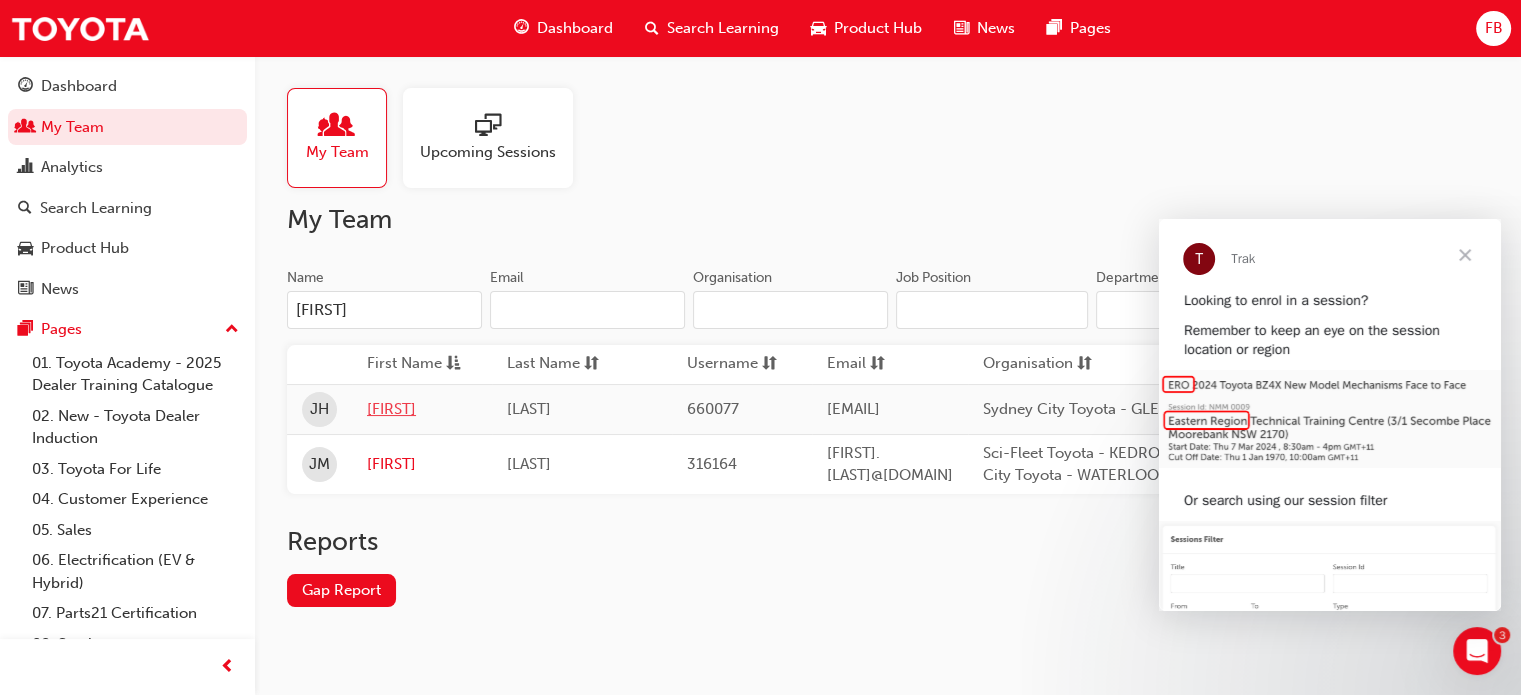 type on "[FIRST]" 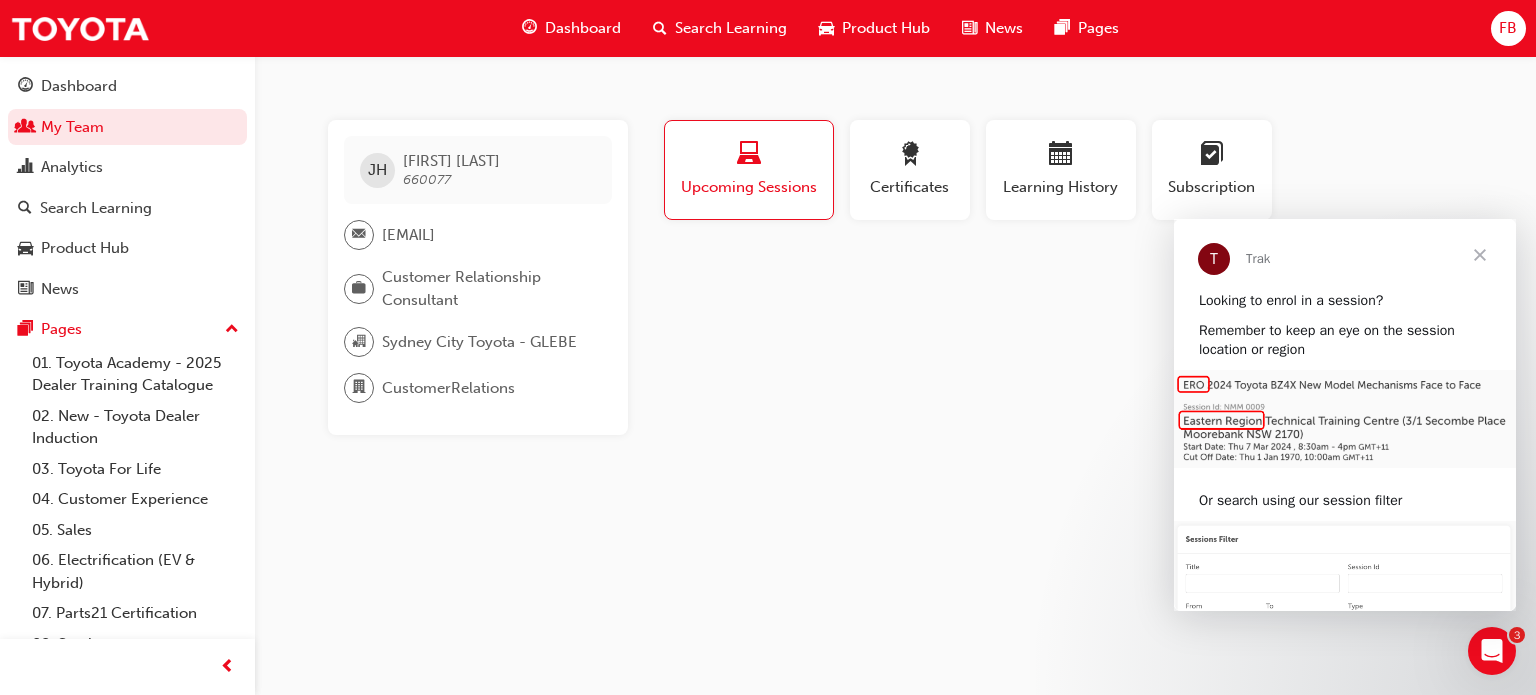 click at bounding box center (1480, 255) 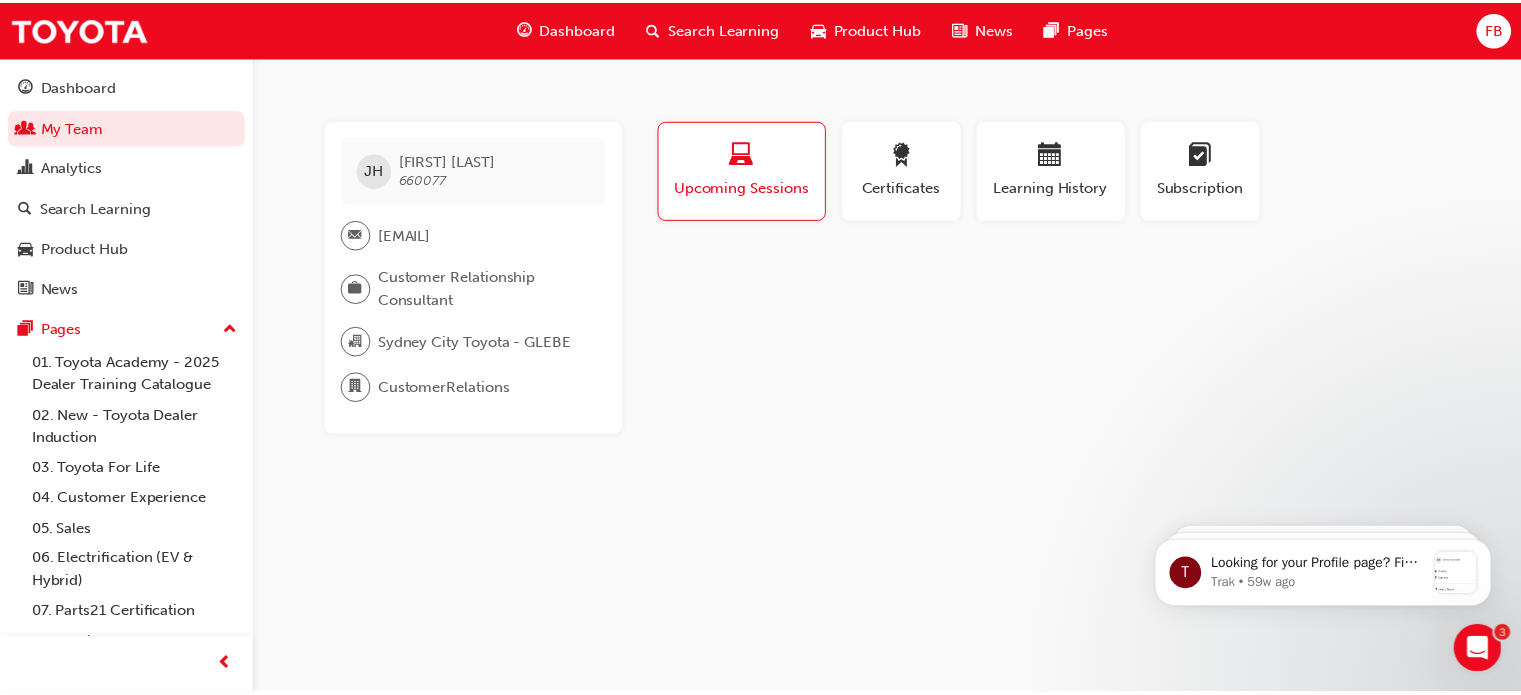 scroll, scrollTop: 0, scrollLeft: 0, axis: both 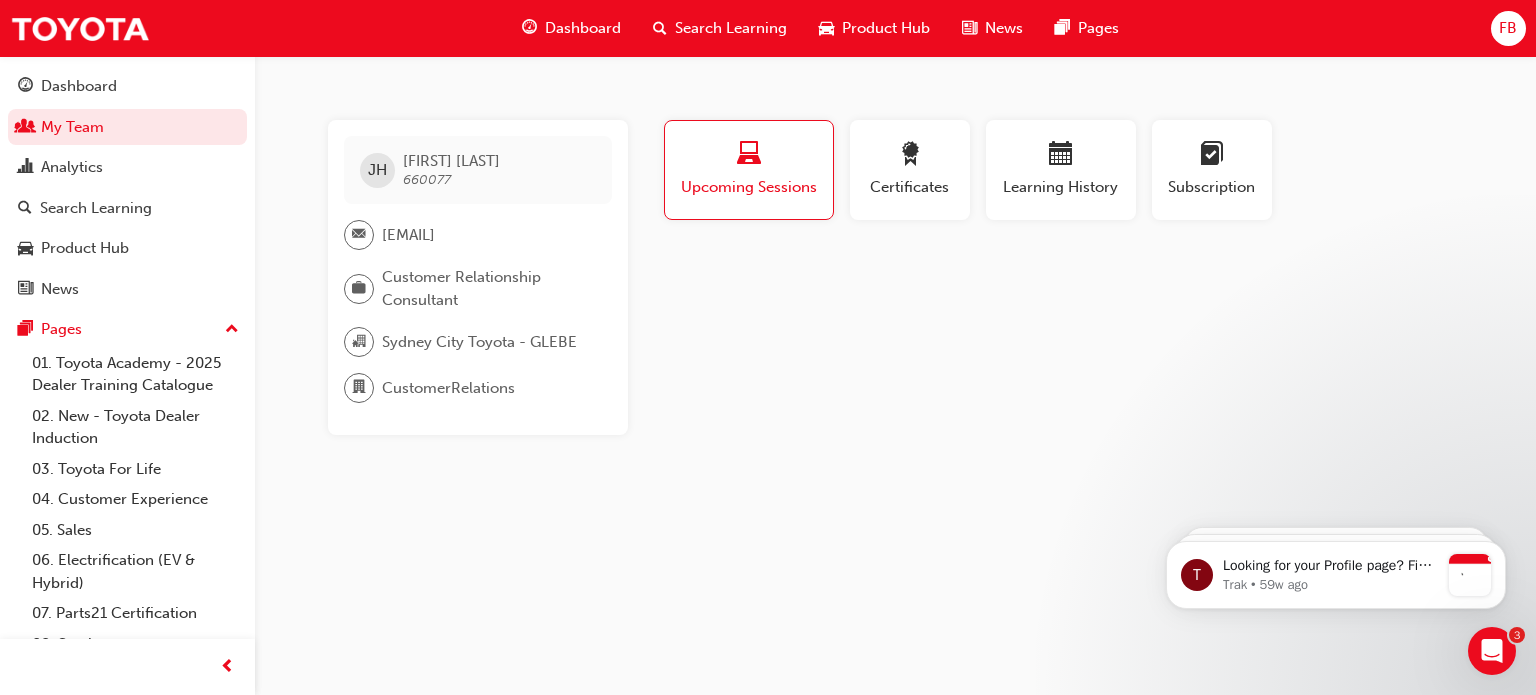 click on "Upcoming Sessions" at bounding box center [749, 187] 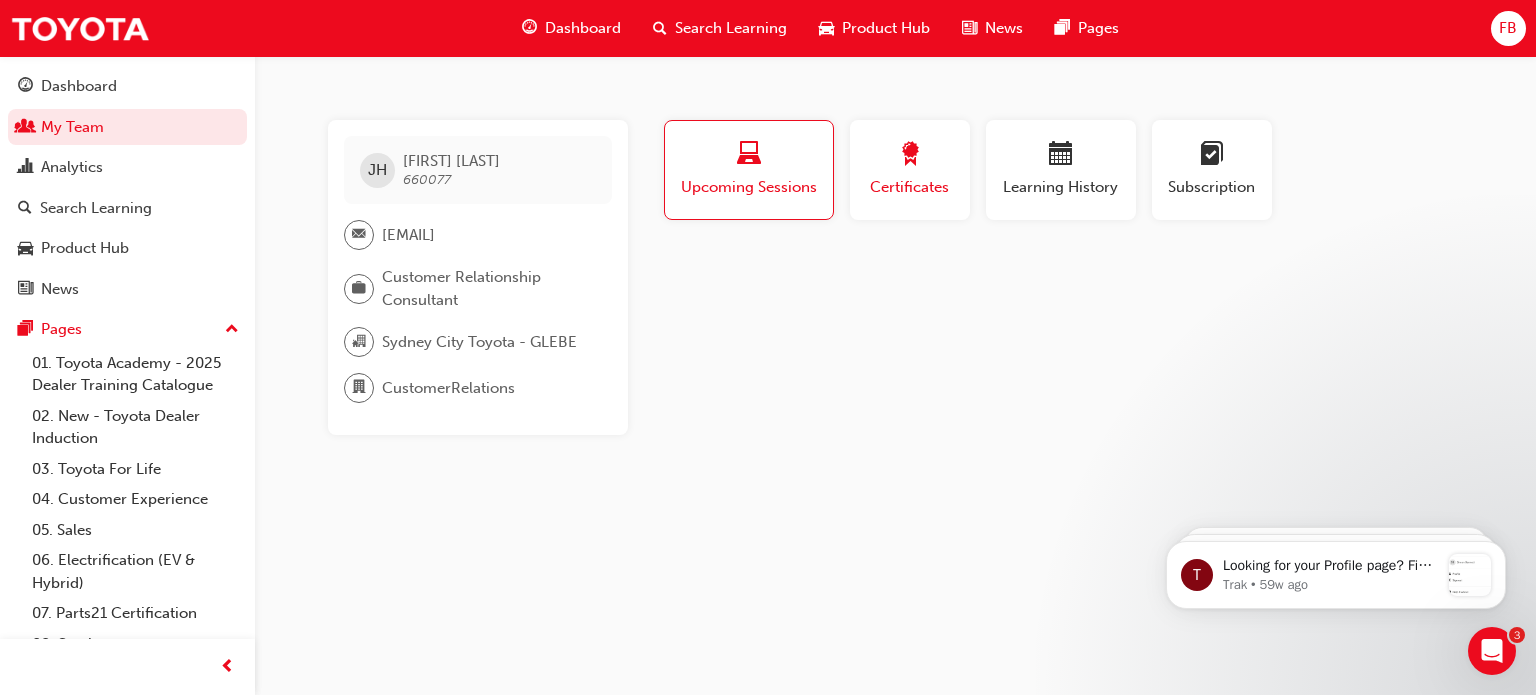 click on "Certificates" at bounding box center (910, 187) 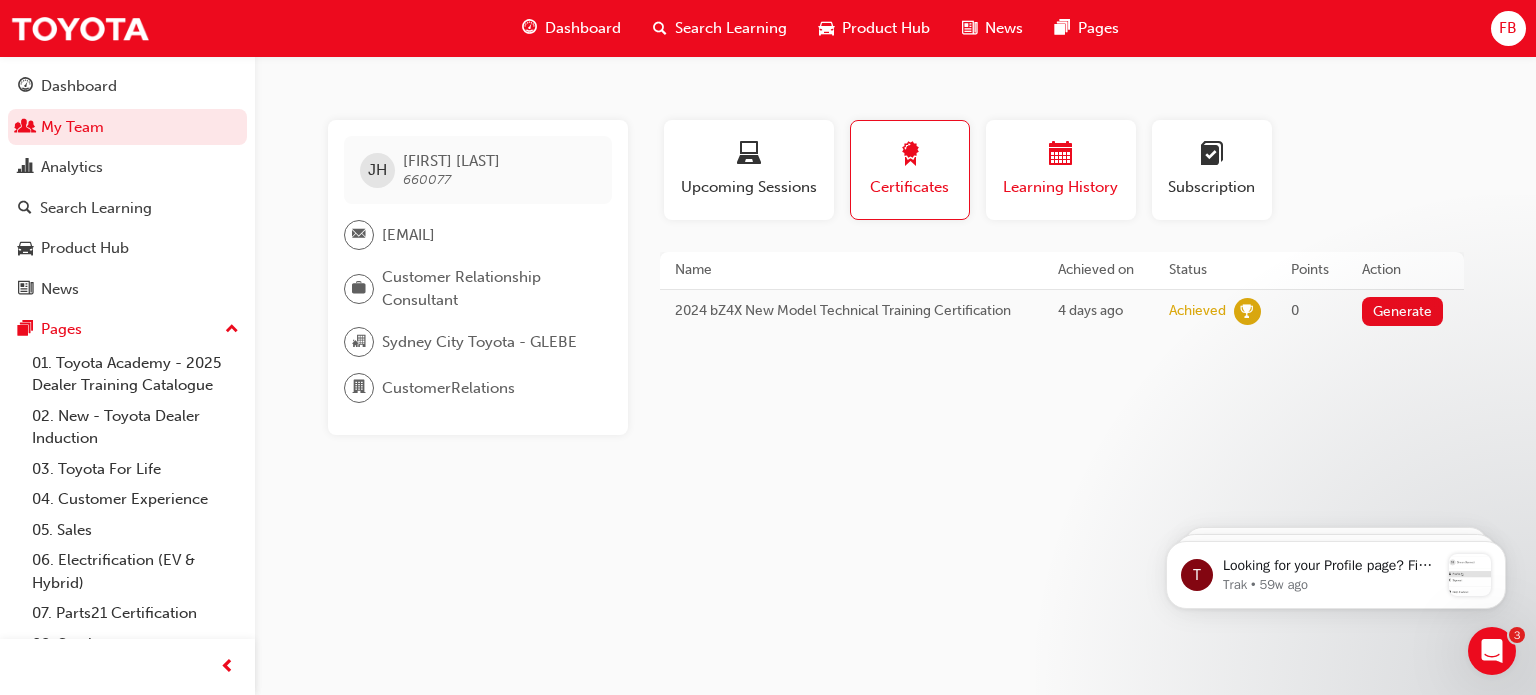 click on "Learning History" at bounding box center [1061, 170] 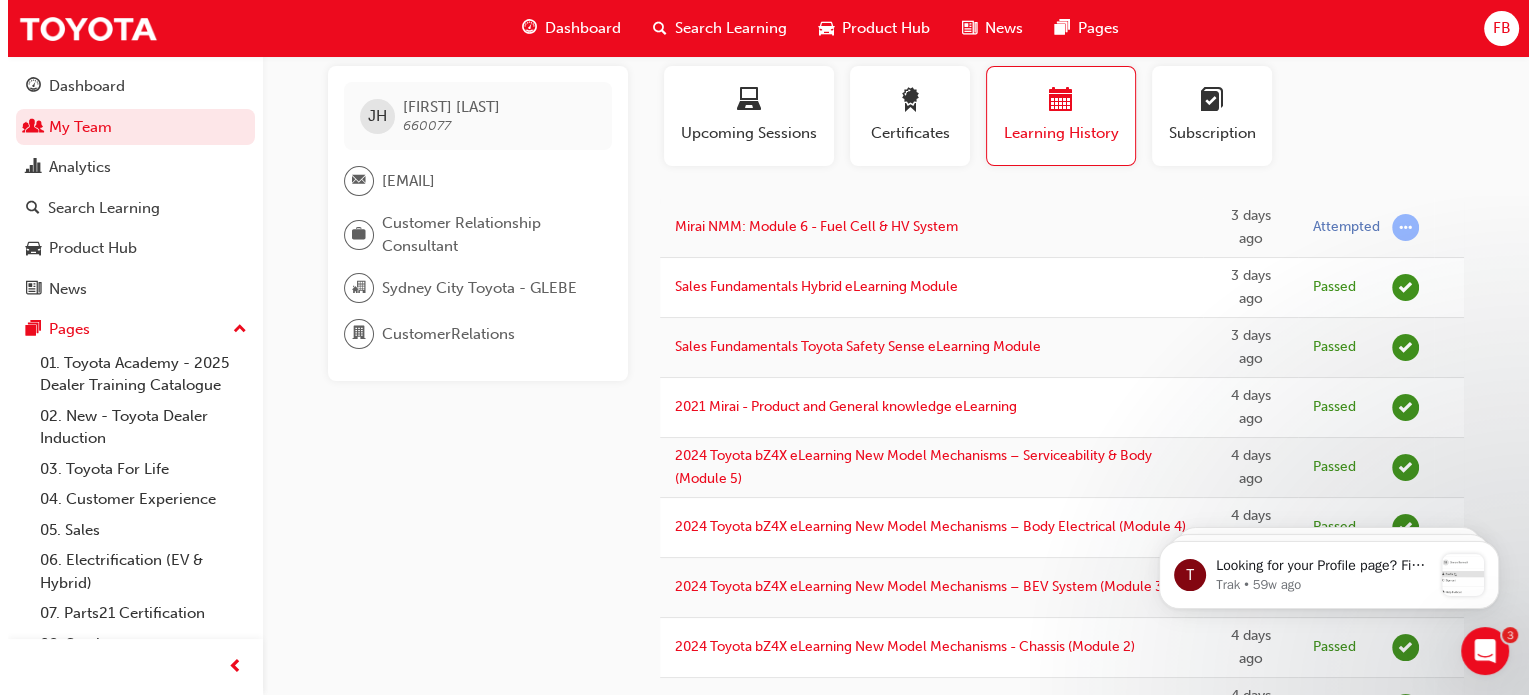 scroll, scrollTop: 0, scrollLeft: 0, axis: both 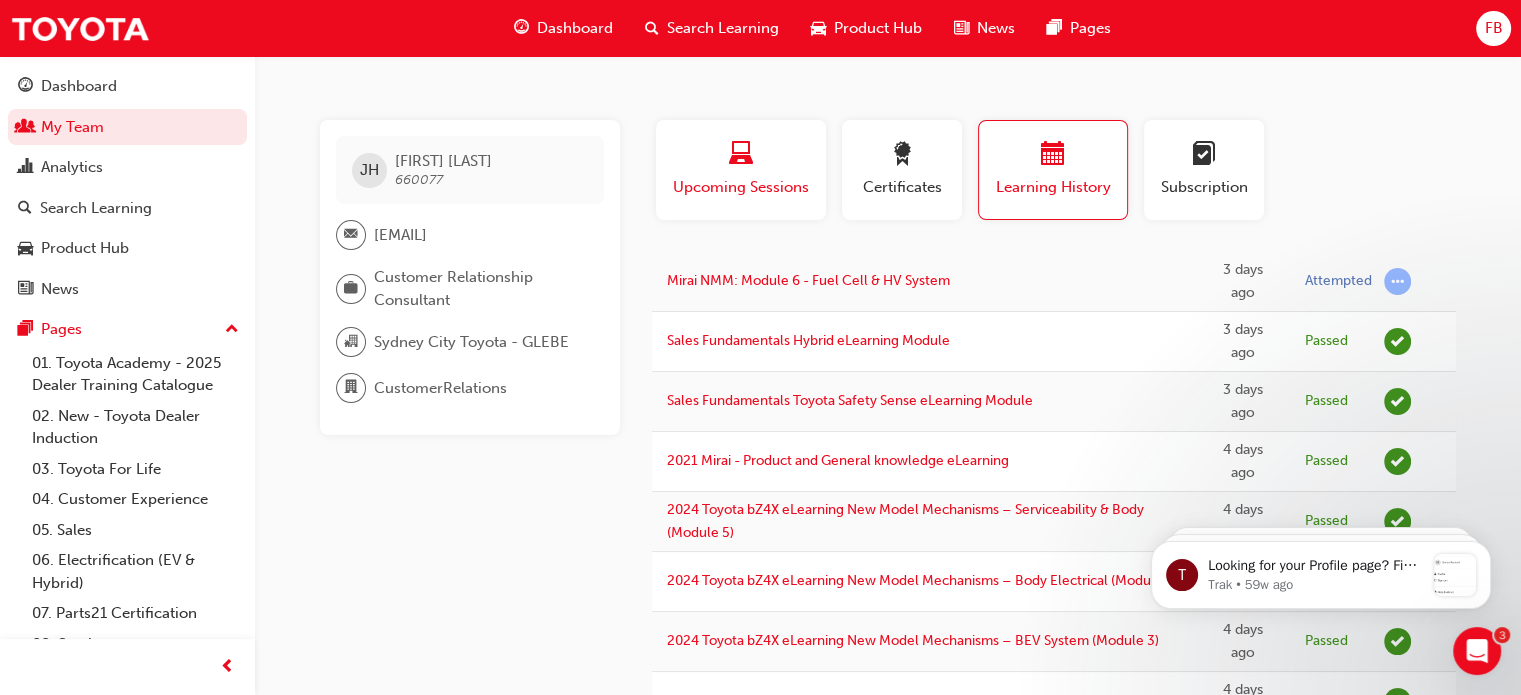 click at bounding box center (741, 155) 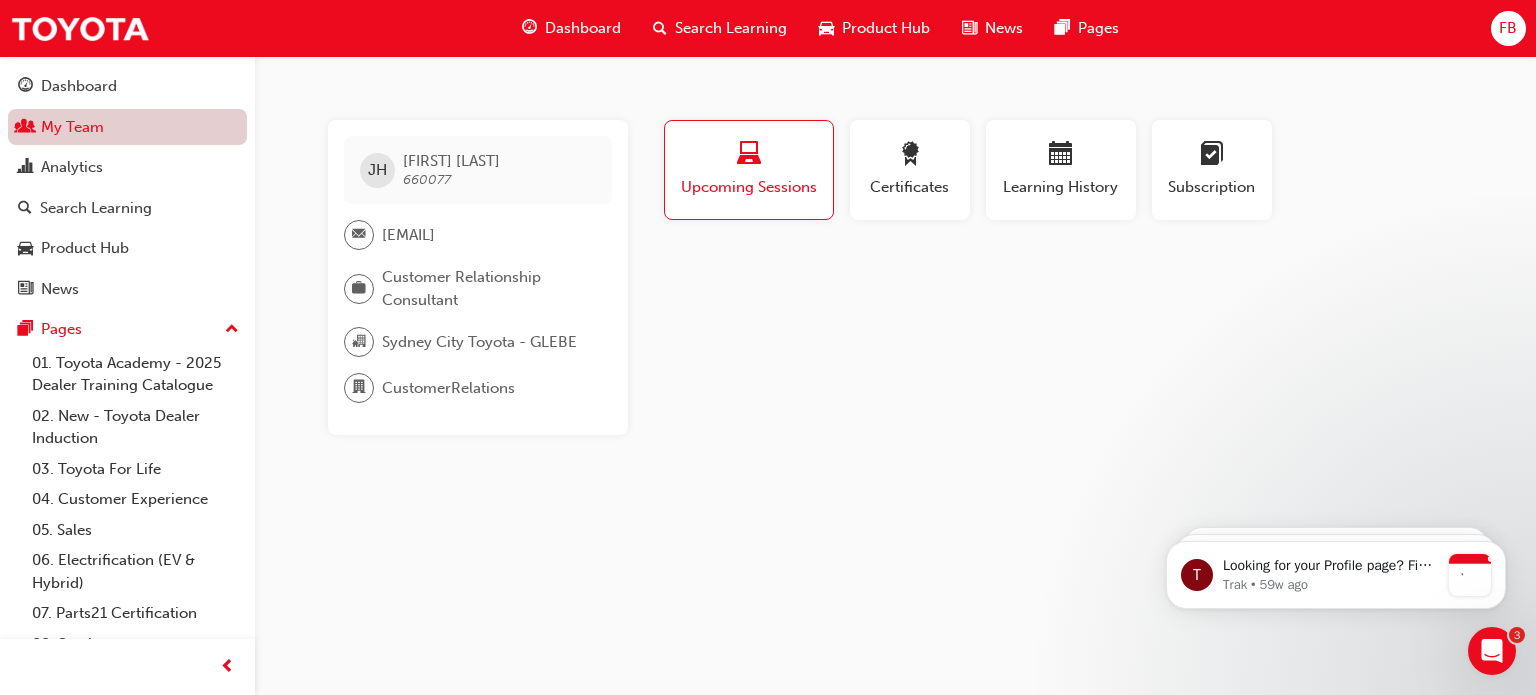 click on "My Team" at bounding box center [127, 127] 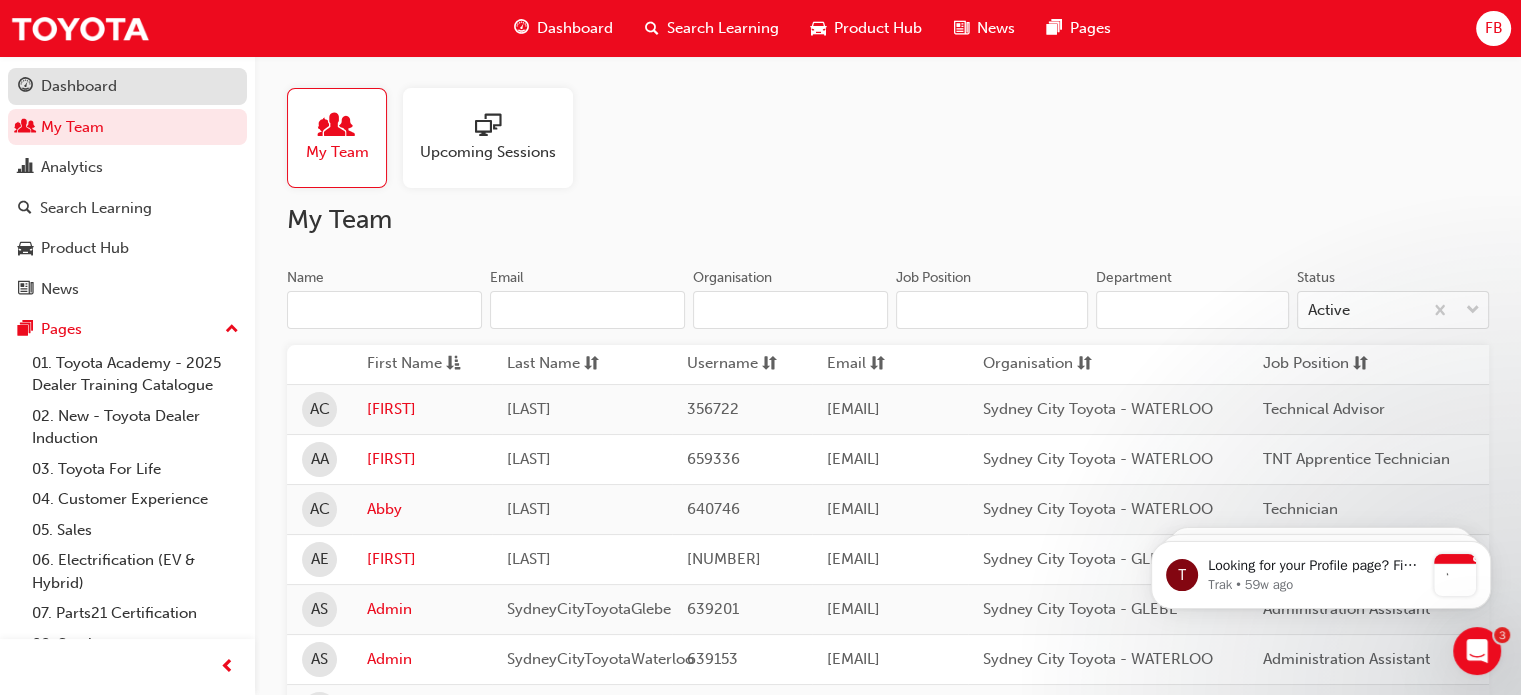click on "Dashboard" at bounding box center [79, 86] 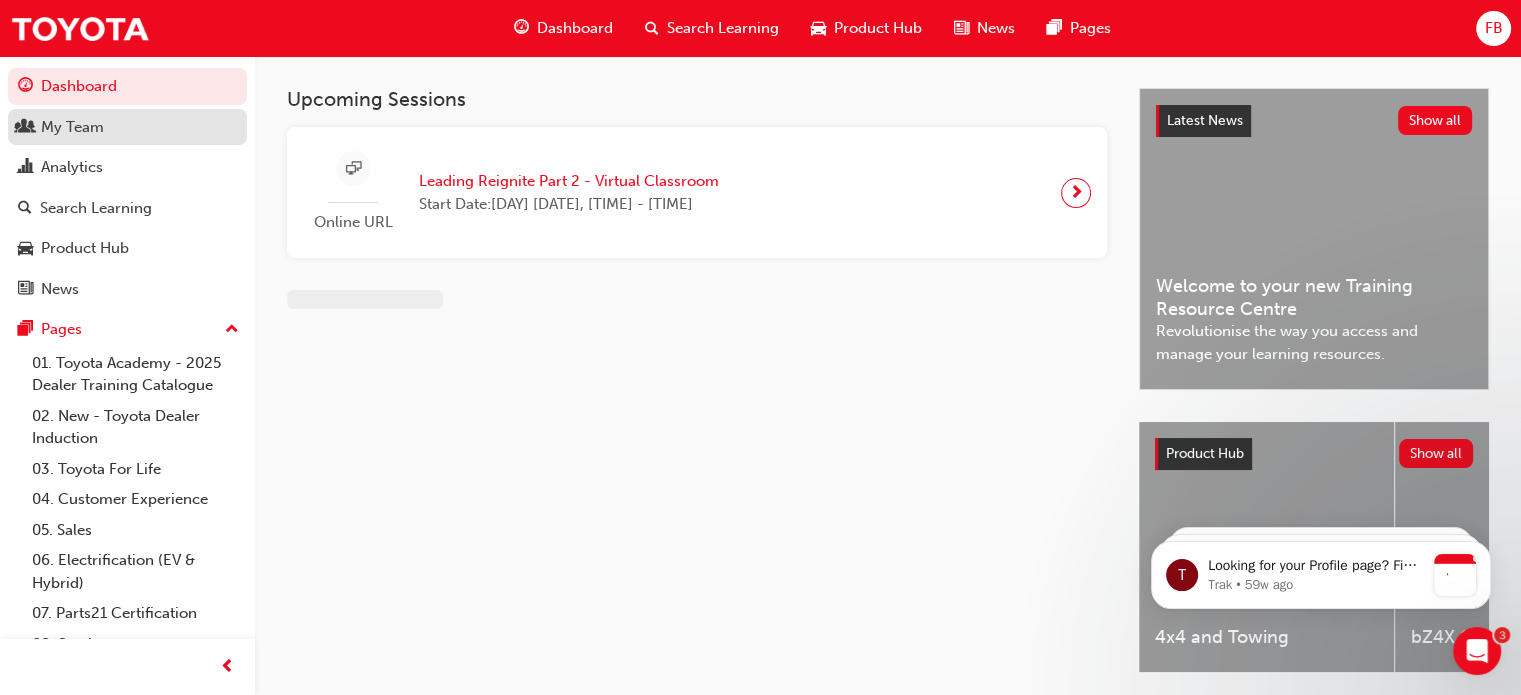 click on "My Team" at bounding box center [127, 127] 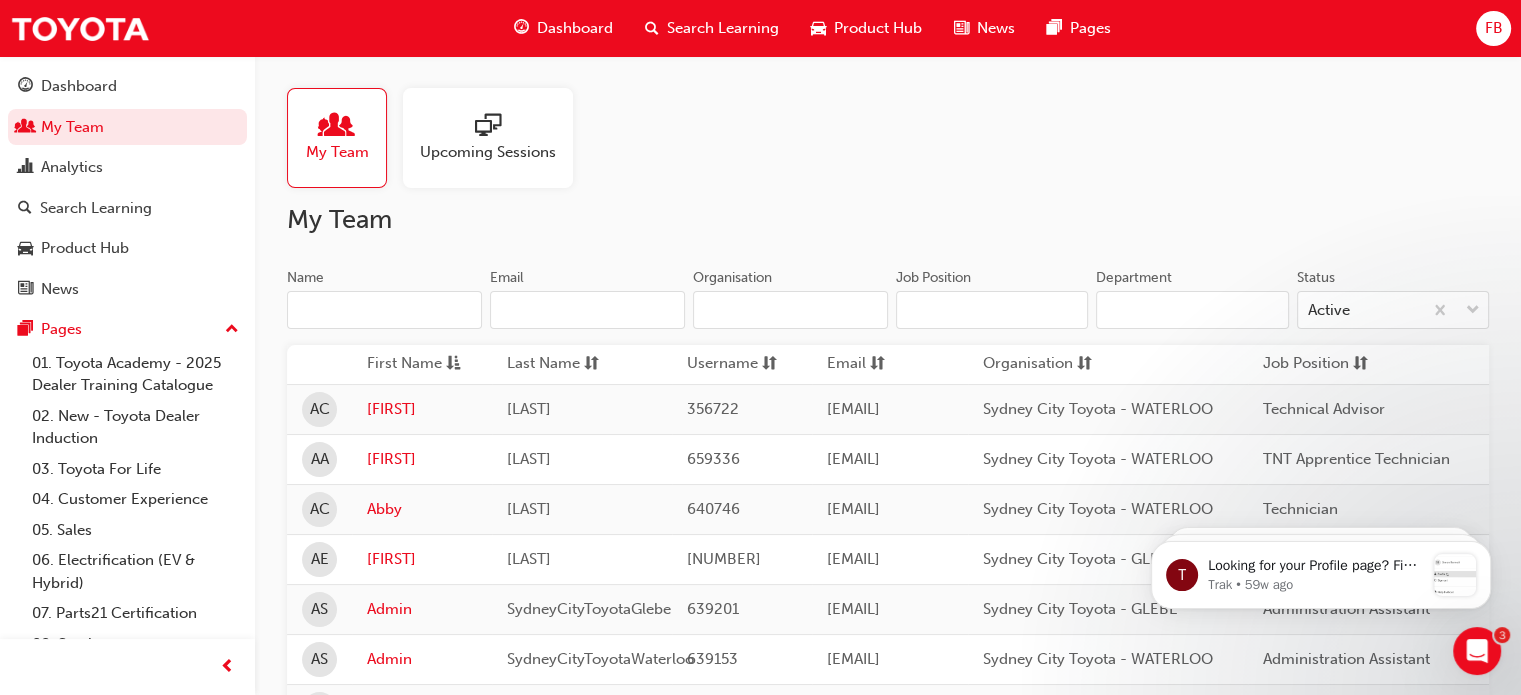 click on "Name" at bounding box center (384, 310) 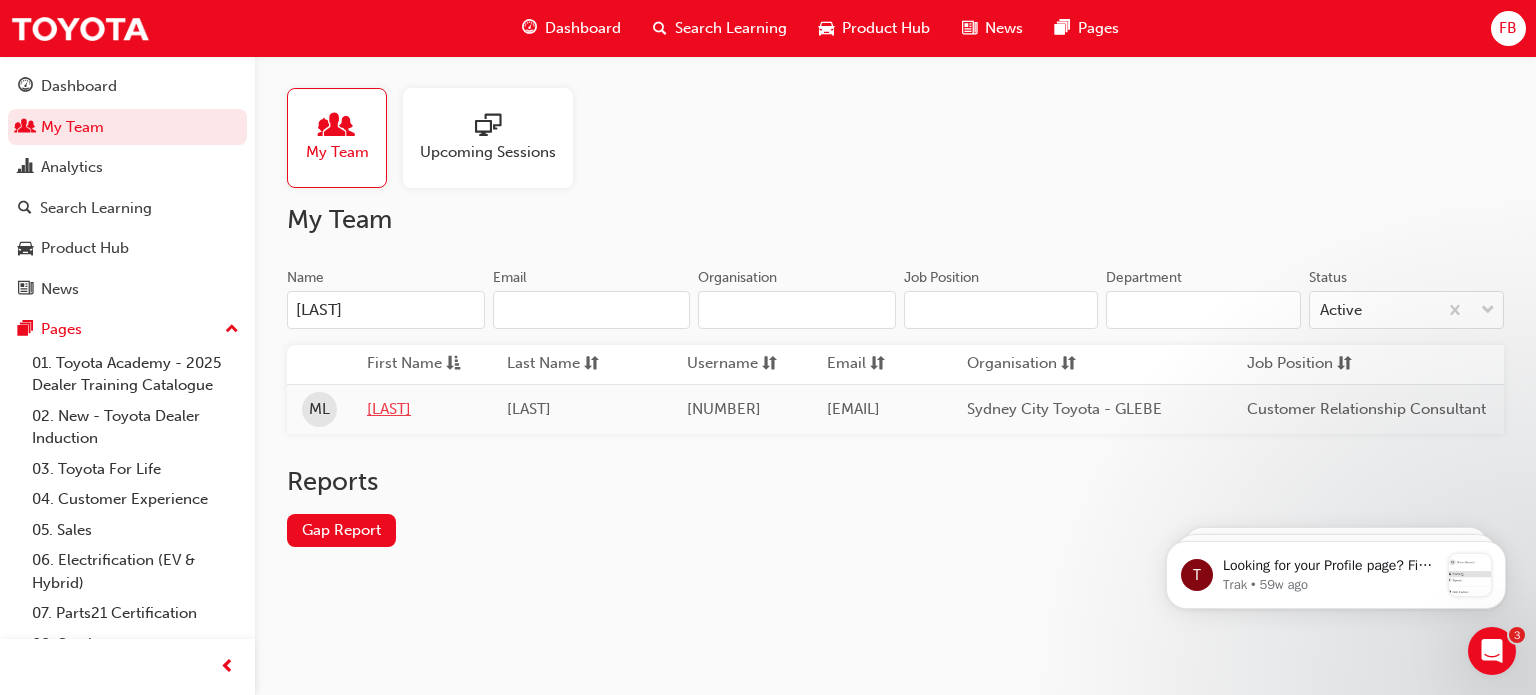 type on "[LAST]" 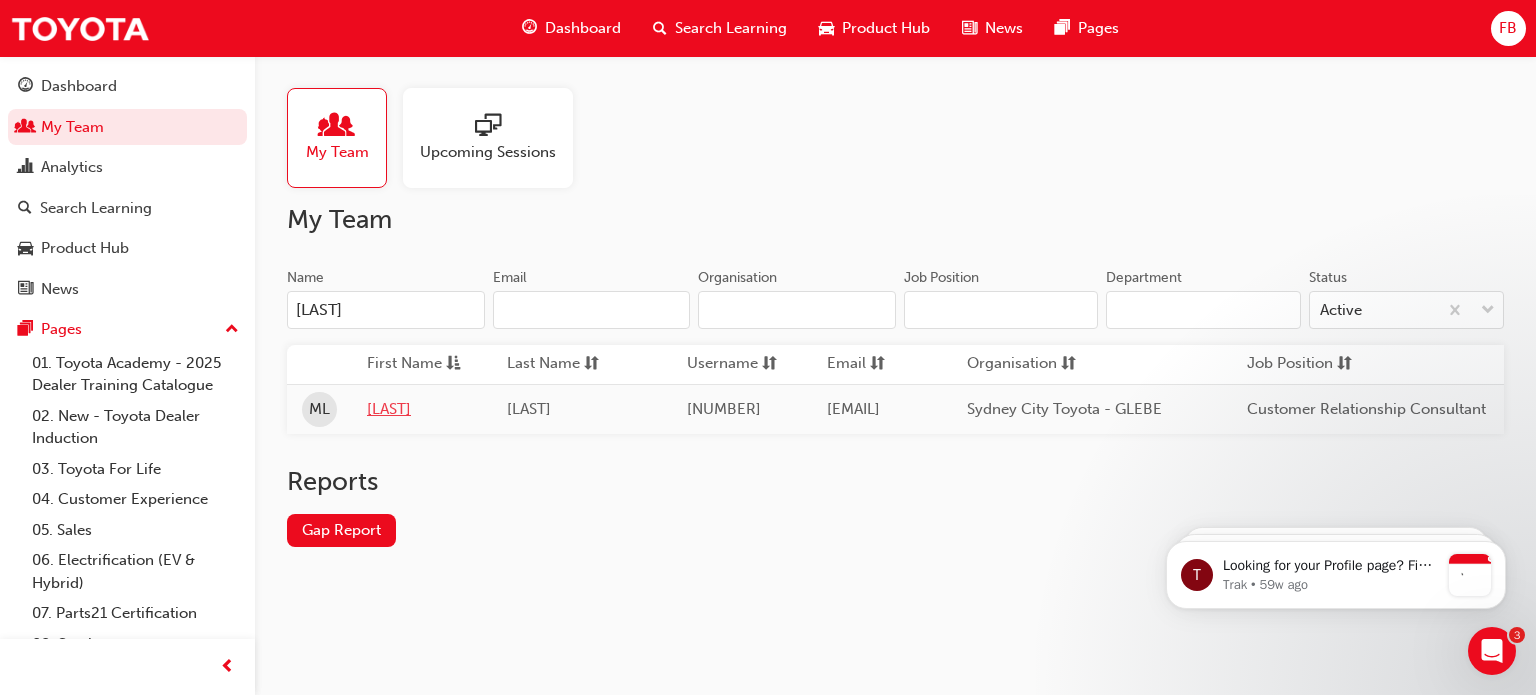click on "[LAST]" at bounding box center [422, 409] 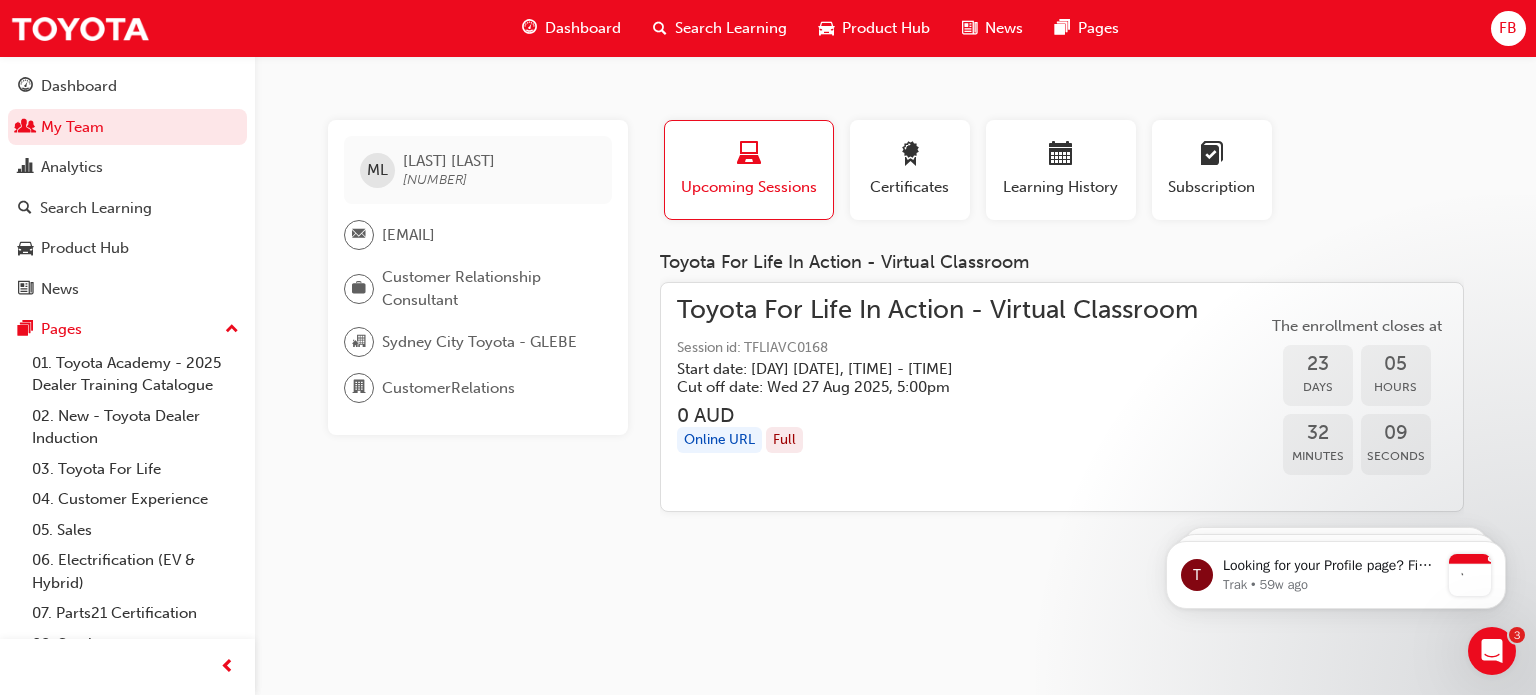 click on "Toyota For Life In Action - Virtual Classroom" at bounding box center [937, 310] 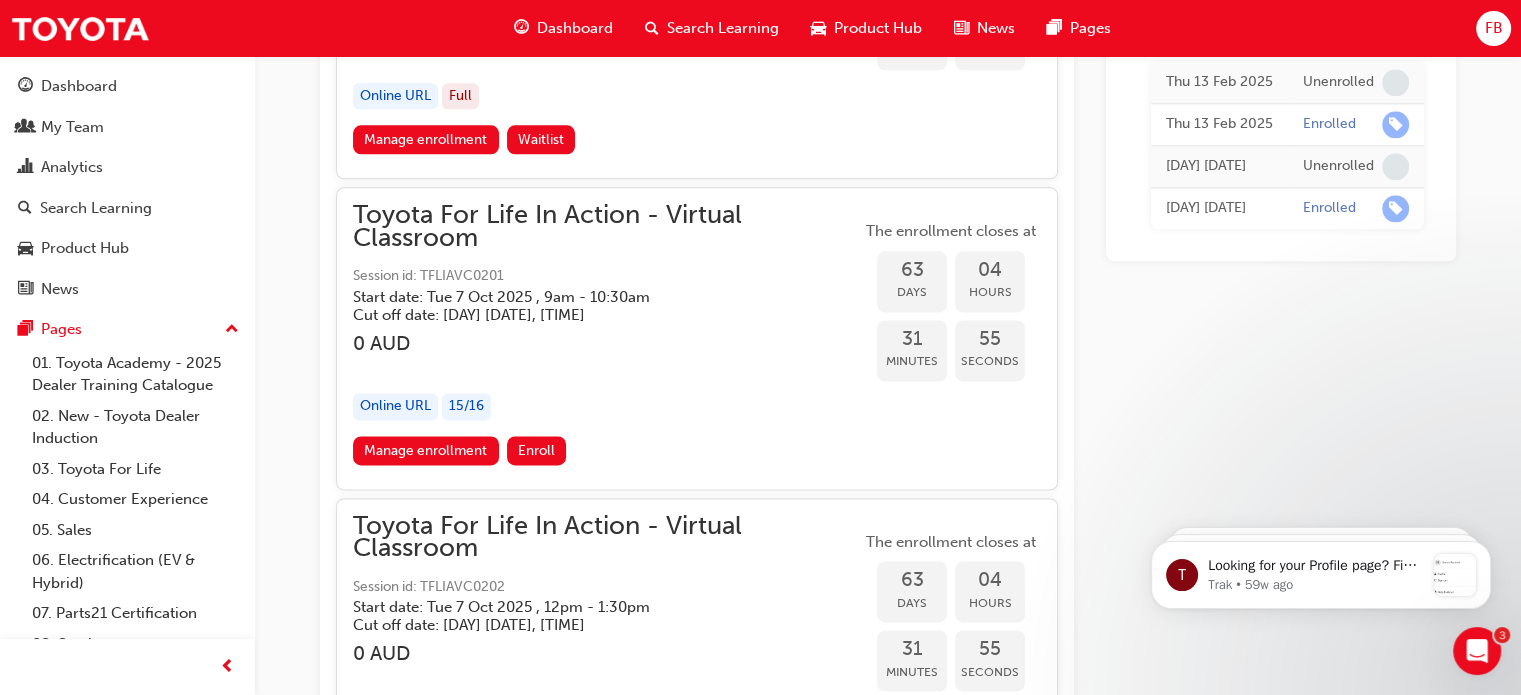 scroll, scrollTop: 25351, scrollLeft: 0, axis: vertical 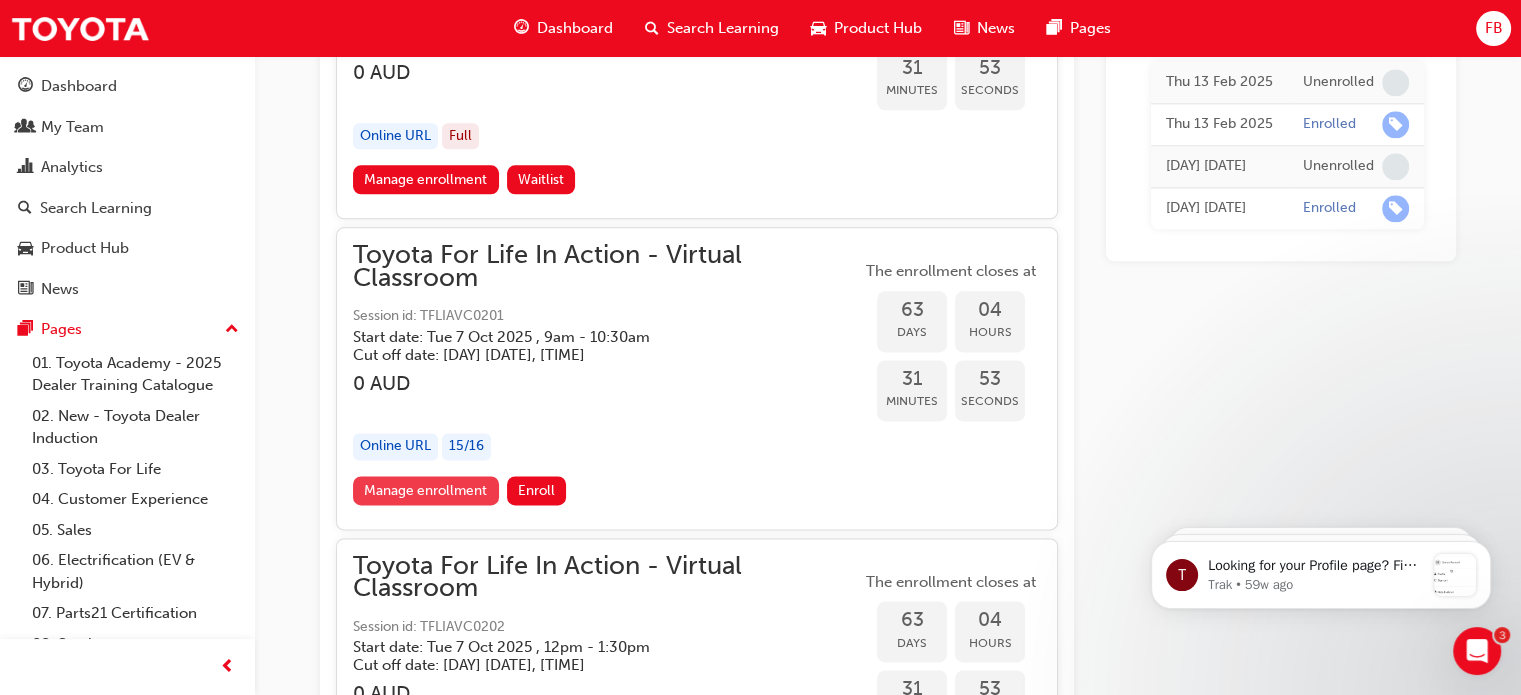 click on "Manage enrollment" at bounding box center (426, 490) 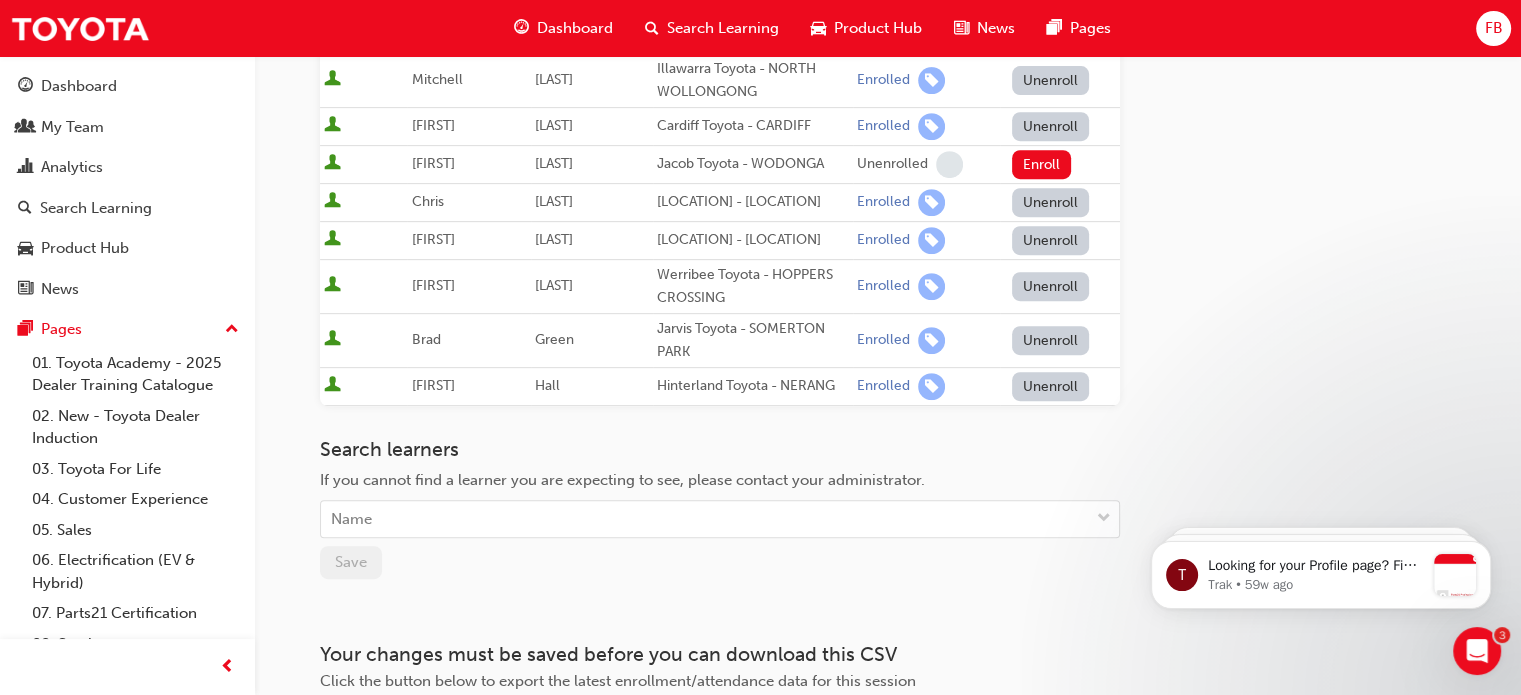 scroll, scrollTop: 1056, scrollLeft: 0, axis: vertical 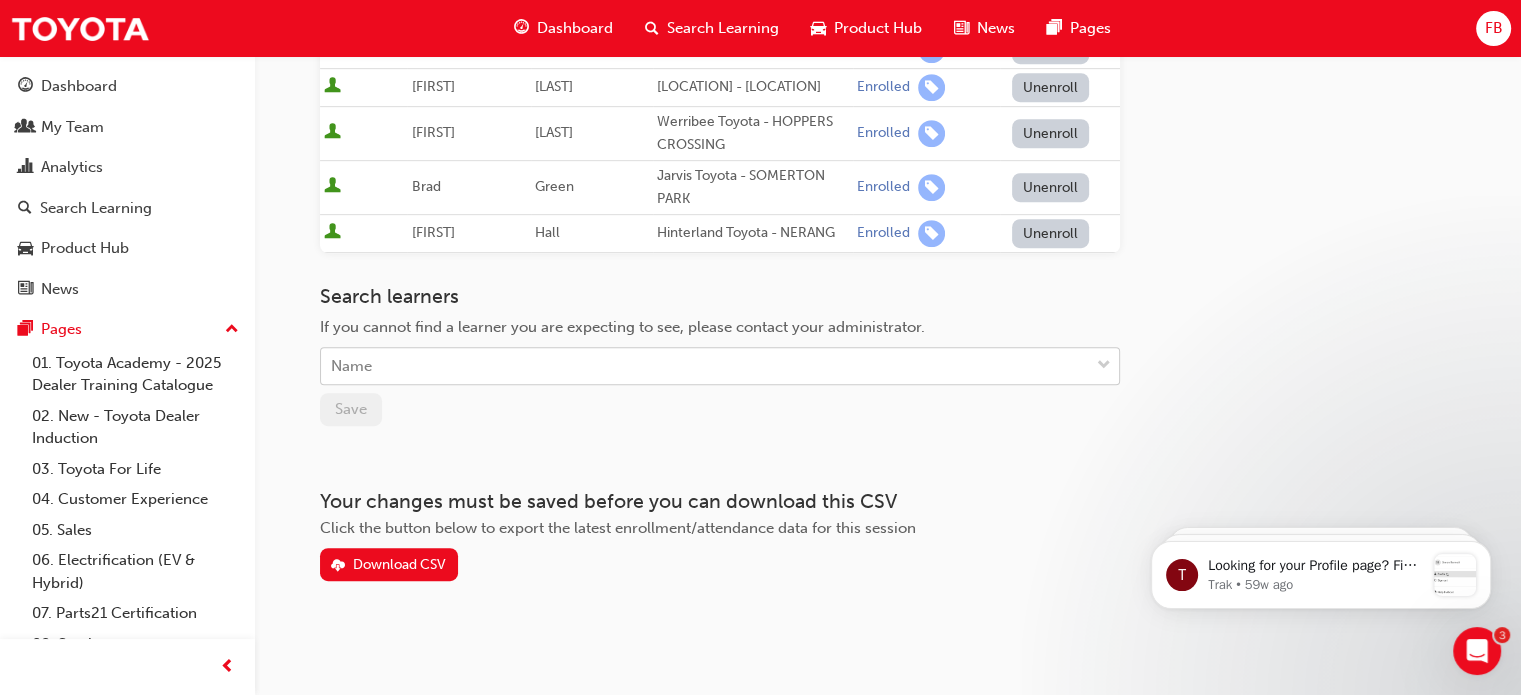 click on "Name" at bounding box center (705, 366) 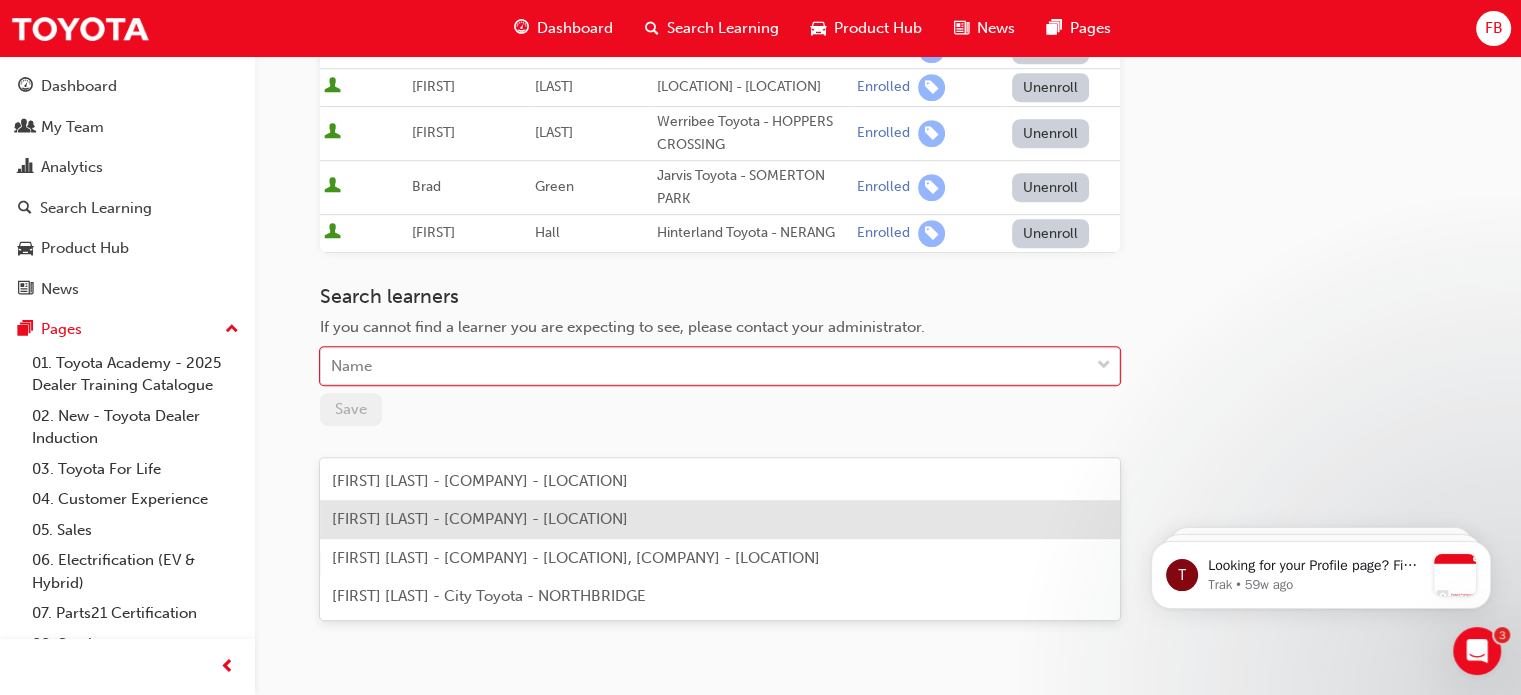 click on "[FIRST] [LAST] - [COMPANY] - [LOCATION]" at bounding box center (480, 519) 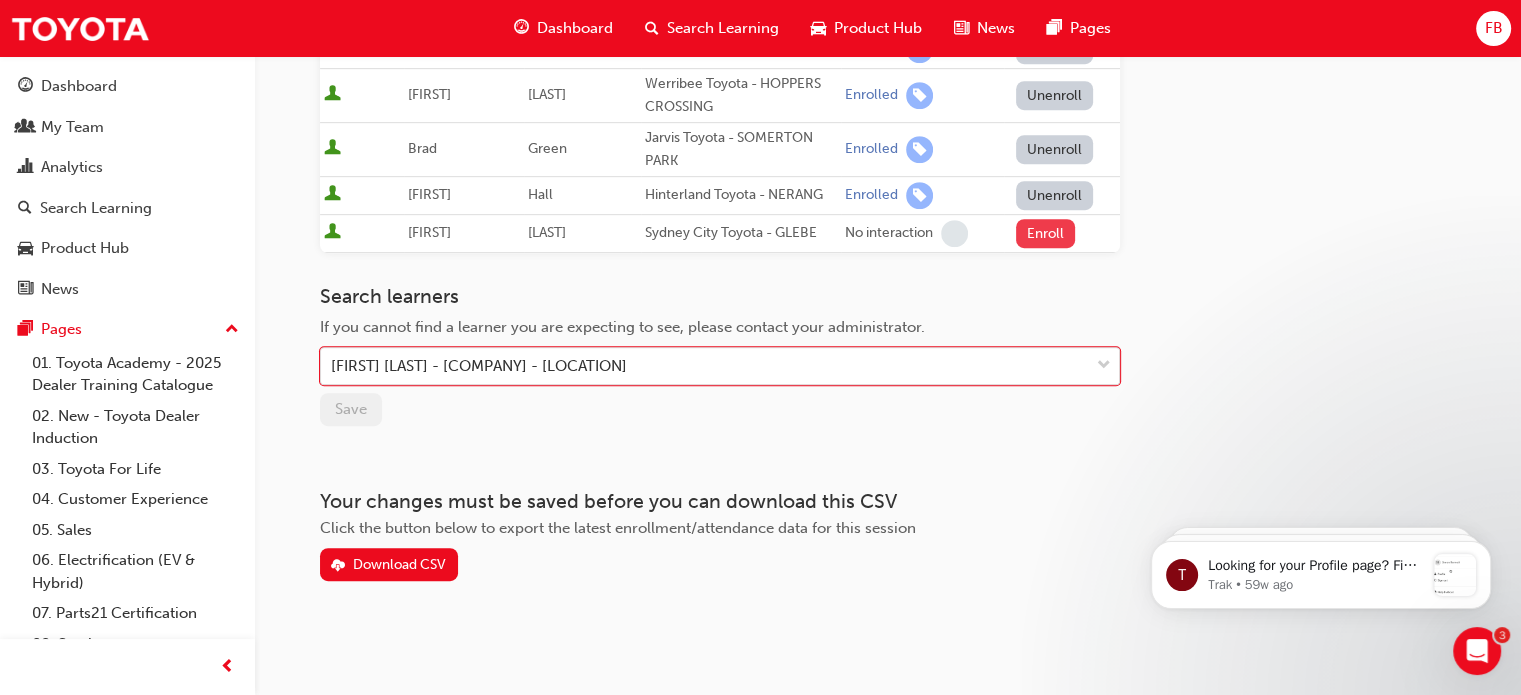 click on "Enroll" at bounding box center (1046, 233) 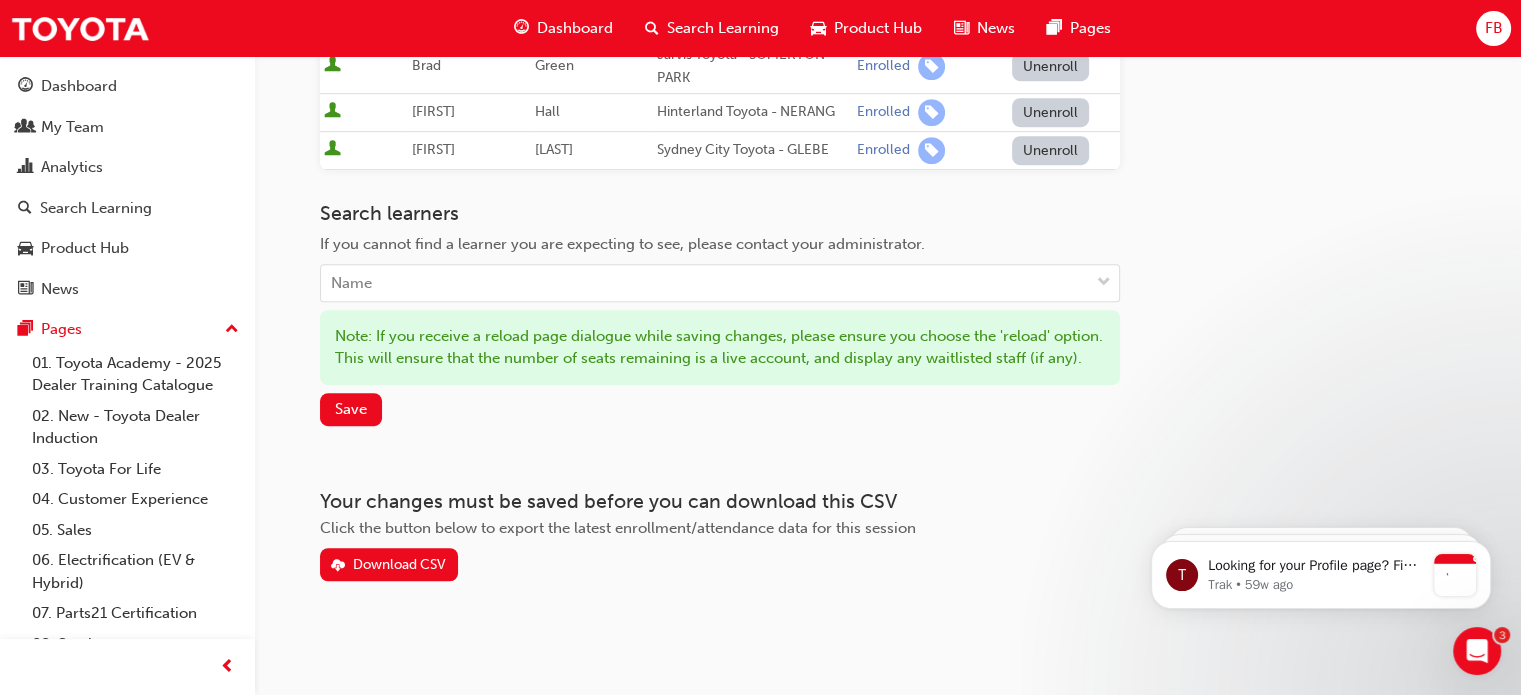 scroll, scrollTop: 1200, scrollLeft: 0, axis: vertical 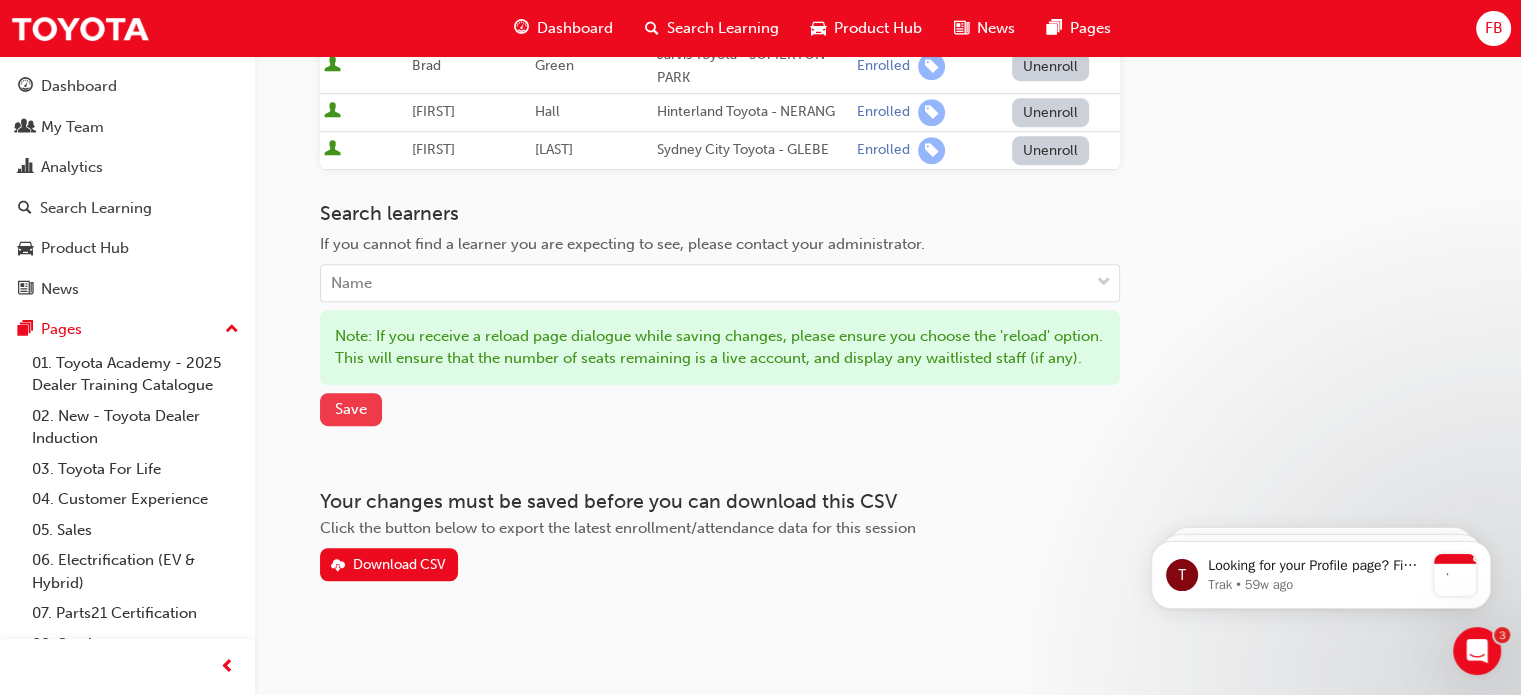 click on "Save" at bounding box center [351, 409] 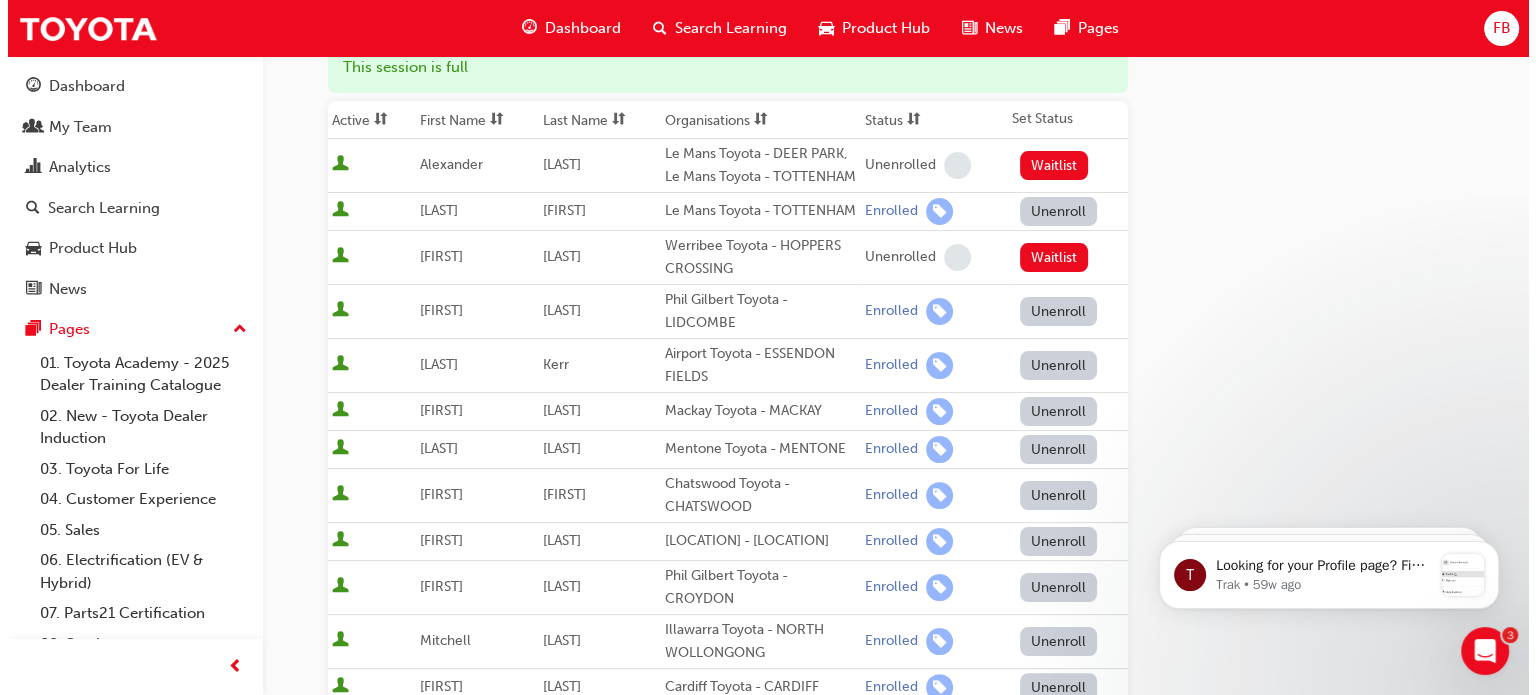 scroll, scrollTop: 0, scrollLeft: 0, axis: both 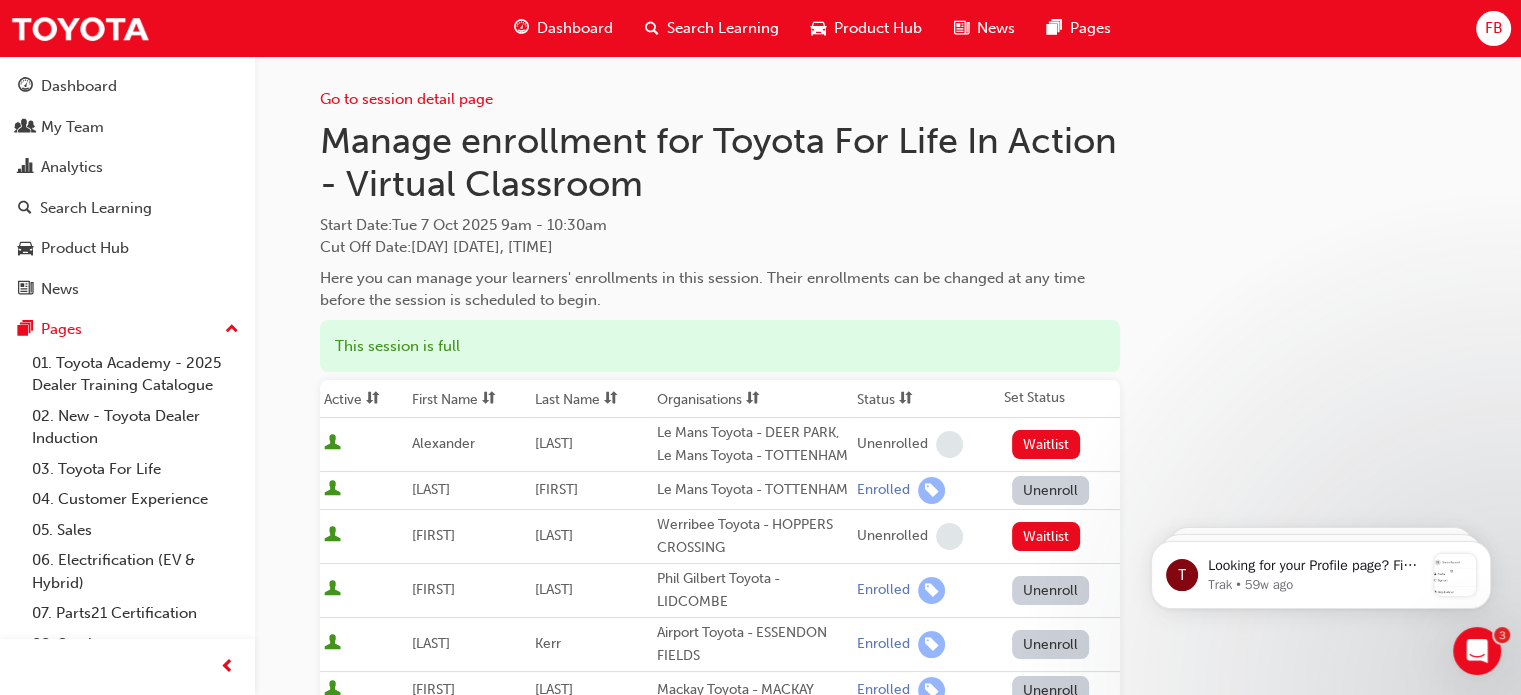 click on "Dashboard My Team Analytics Search Learning Product Hub News Pages" at bounding box center [127, 187] 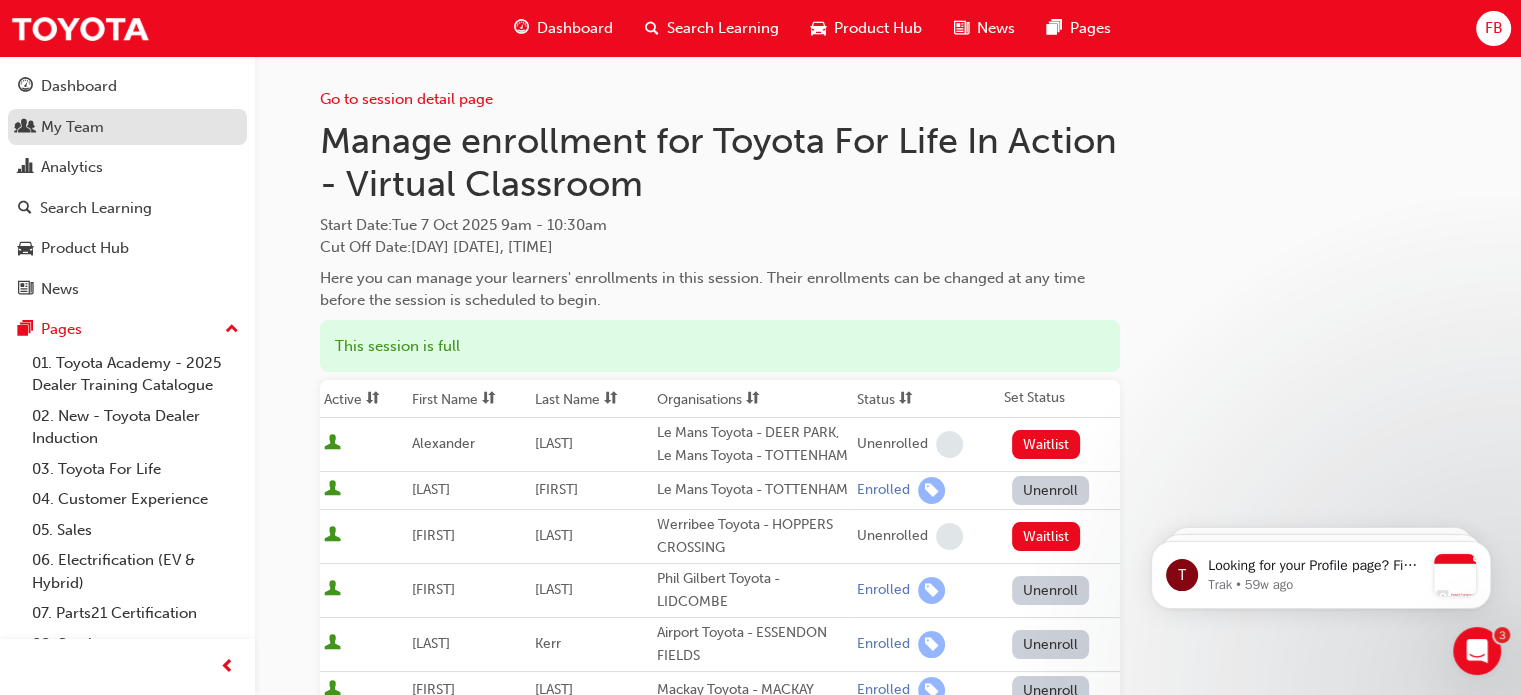 click on "My Team" at bounding box center (72, 127) 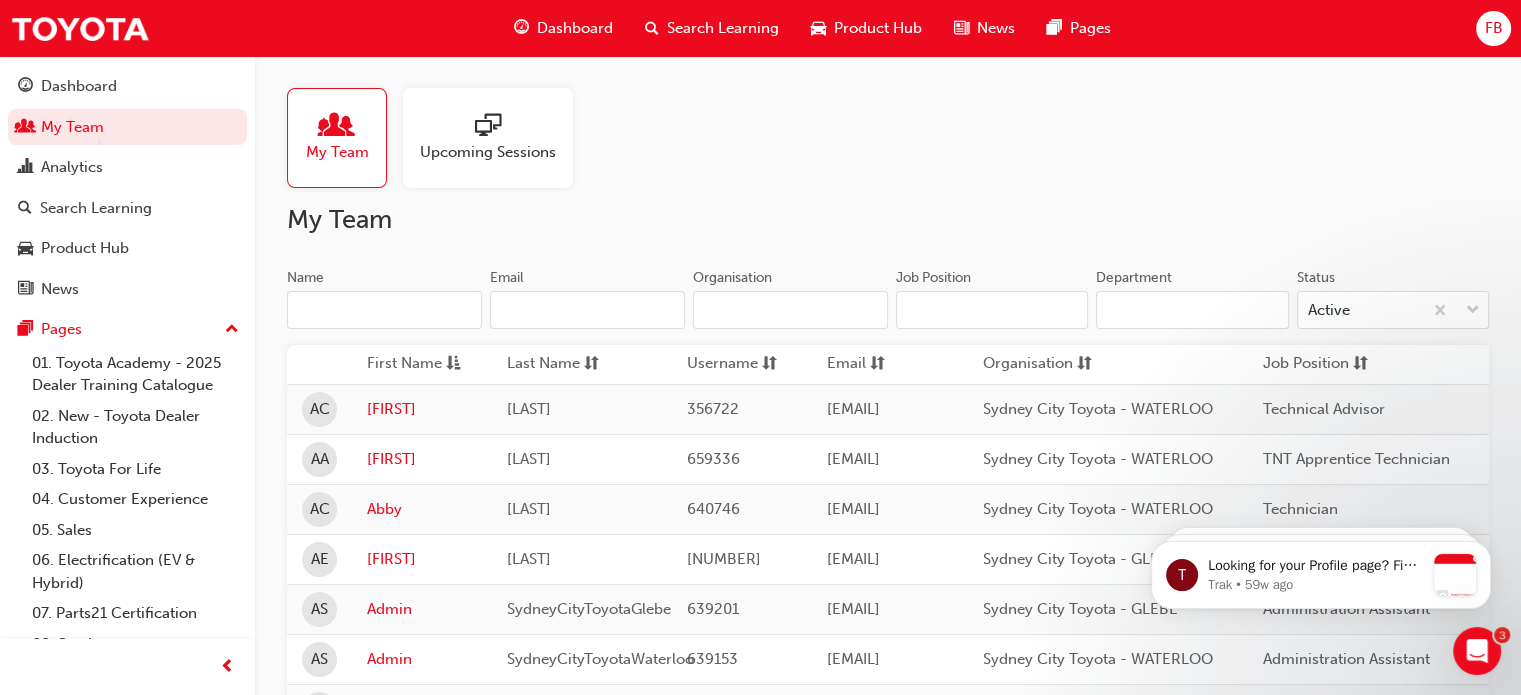 click on "Name" at bounding box center [384, 310] 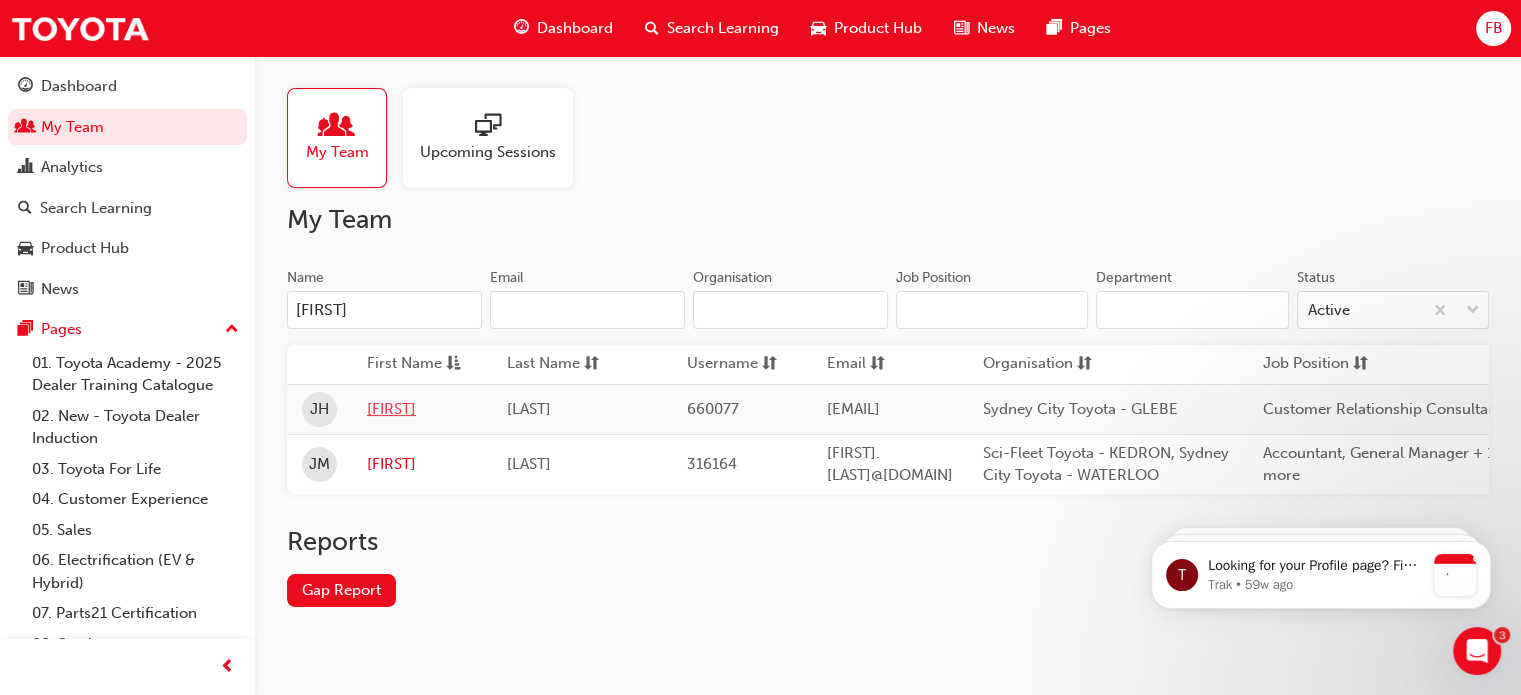 type on "[FIRST]" 